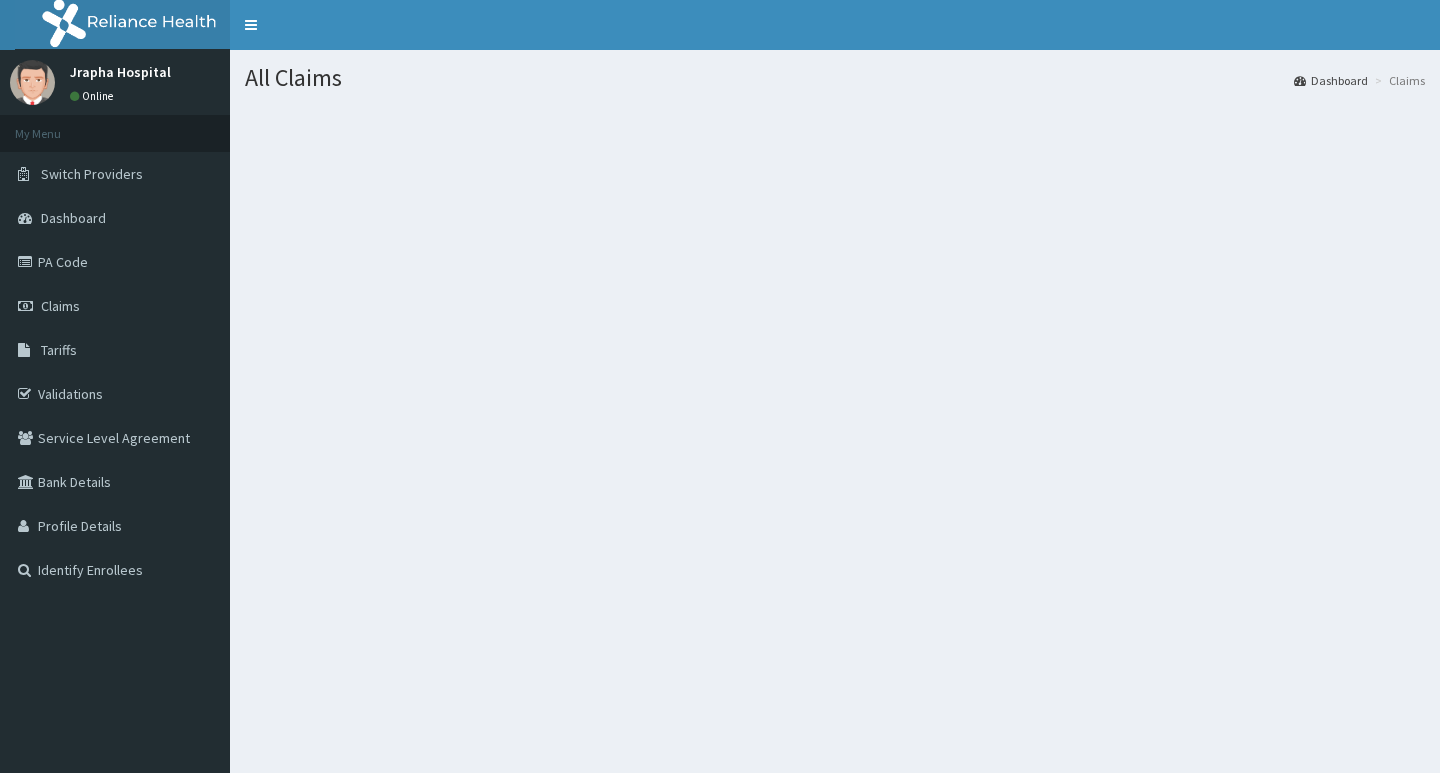 scroll, scrollTop: 0, scrollLeft: 0, axis: both 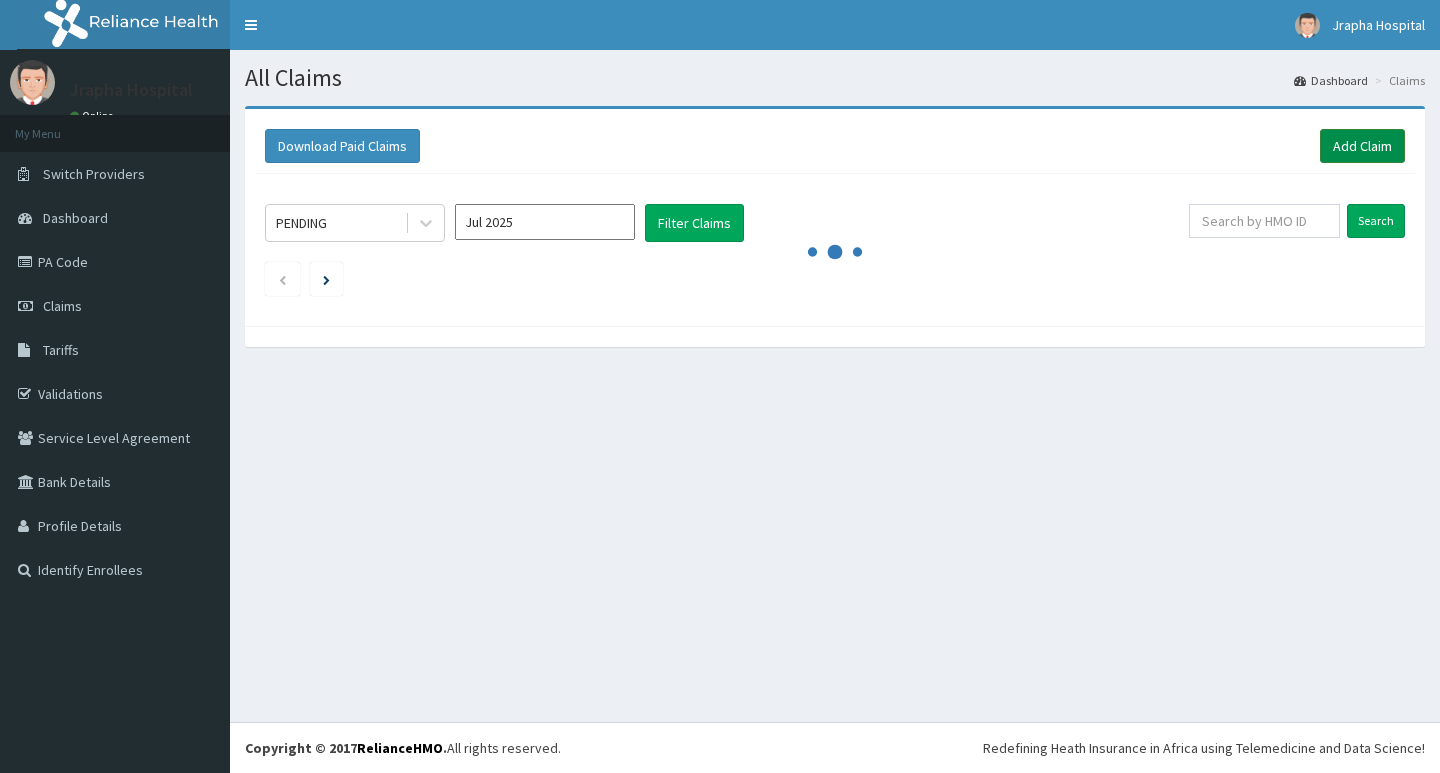 click on "Add Claim" at bounding box center [1362, 146] 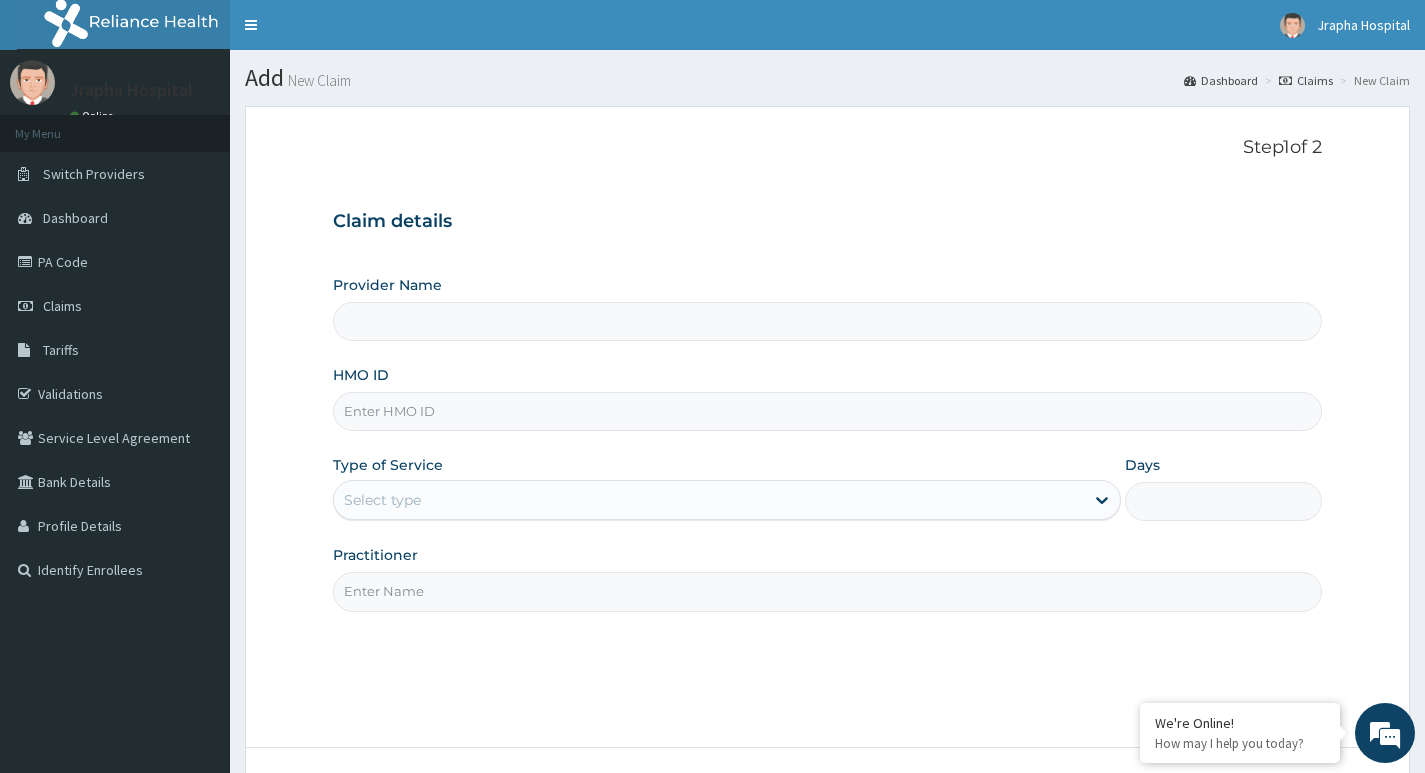 scroll, scrollTop: 0, scrollLeft: 0, axis: both 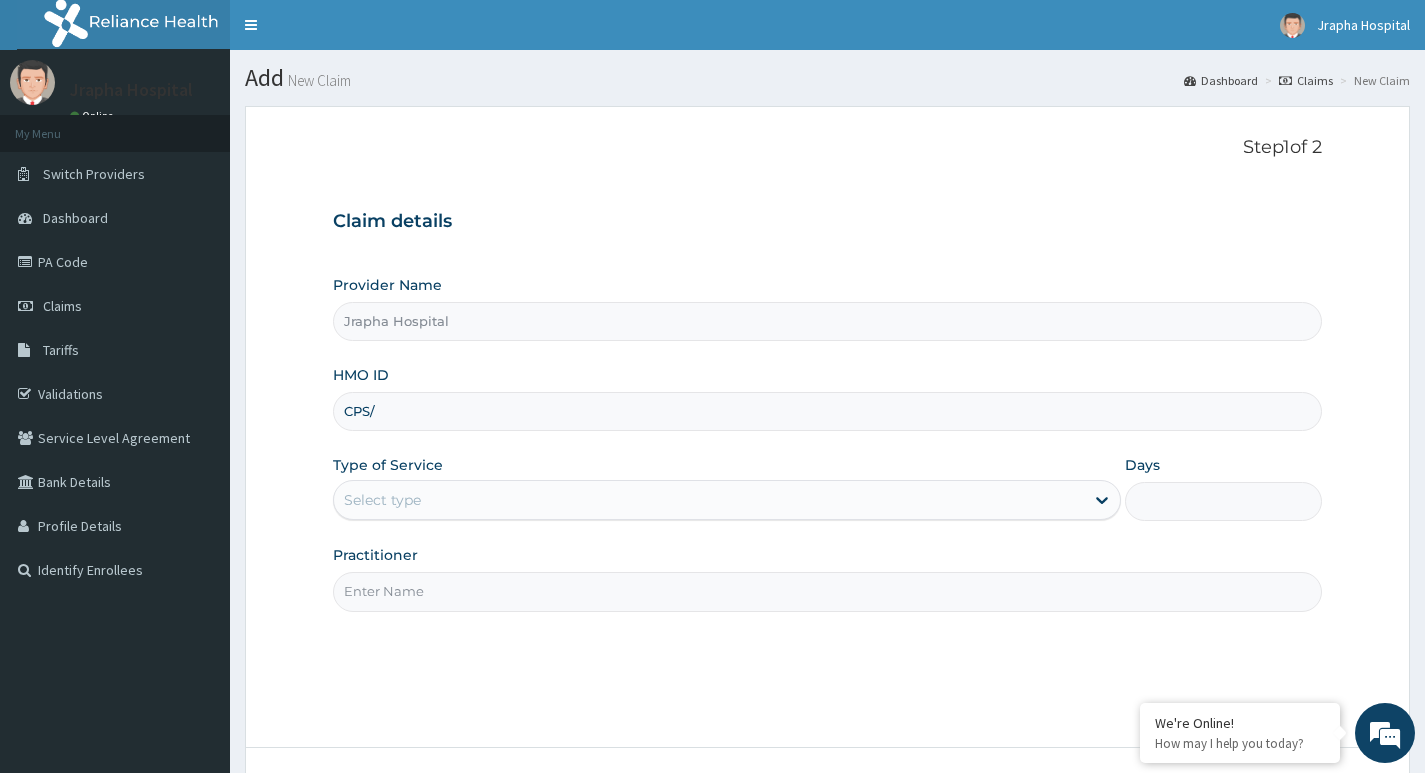 type on "CPS/10423/A" 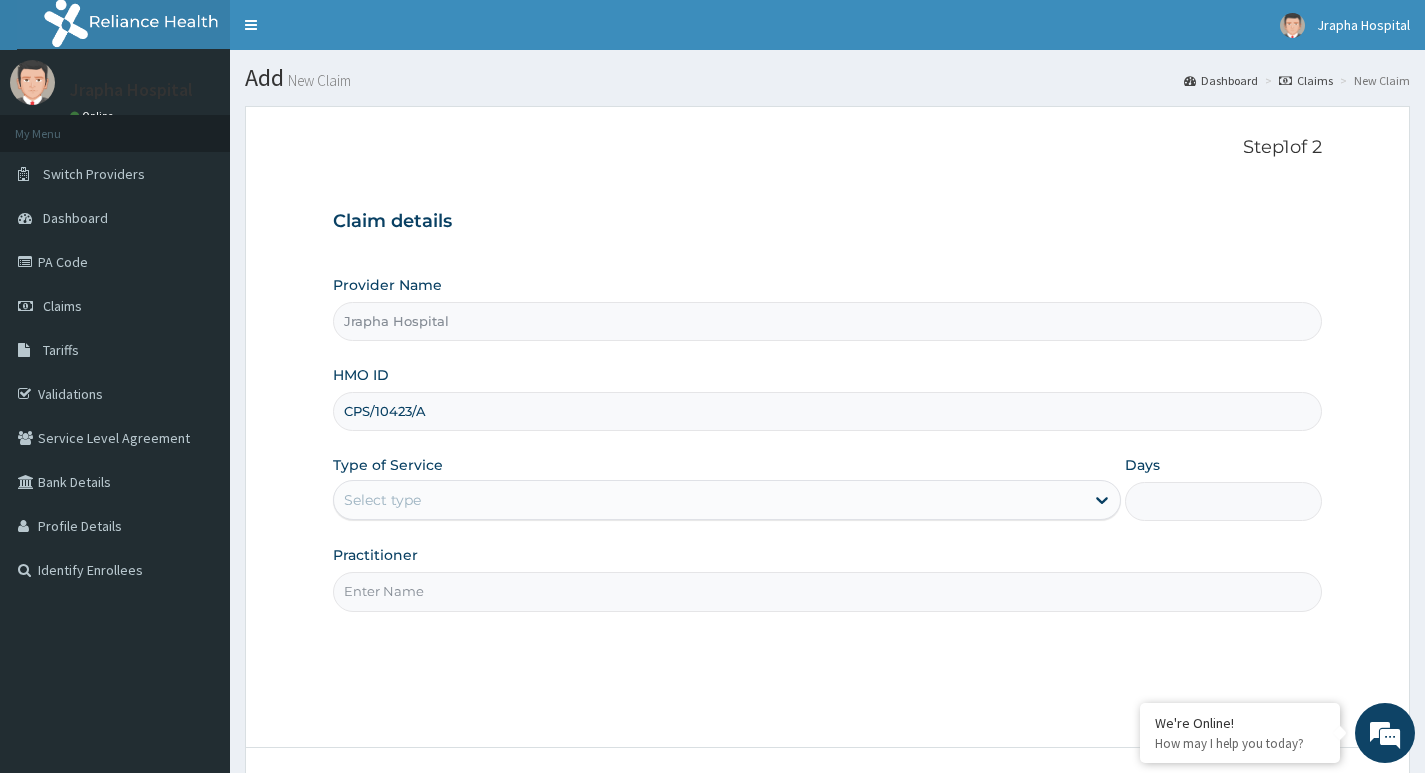 click on "Select type" at bounding box center (709, 500) 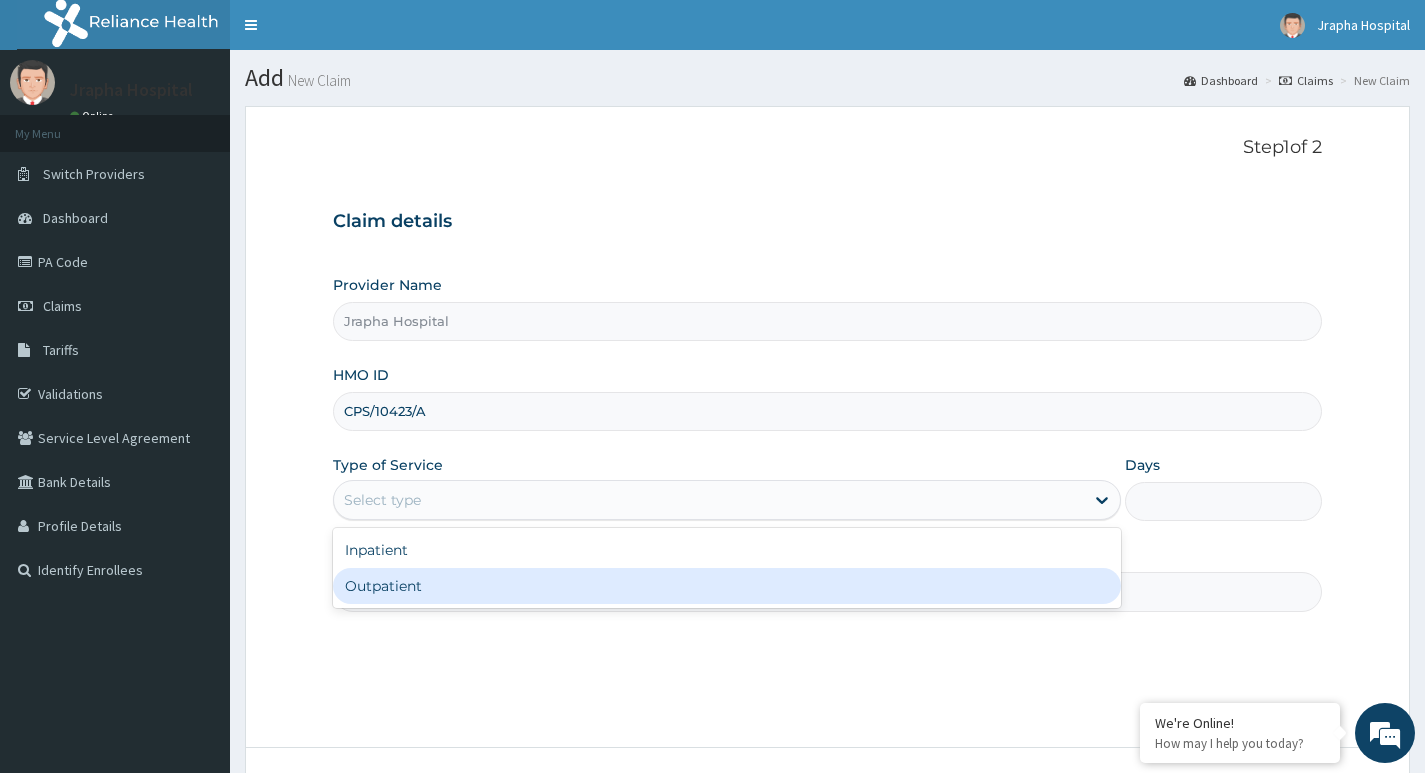 drag, startPoint x: 432, startPoint y: 598, endPoint x: 449, endPoint y: 593, distance: 17.720045 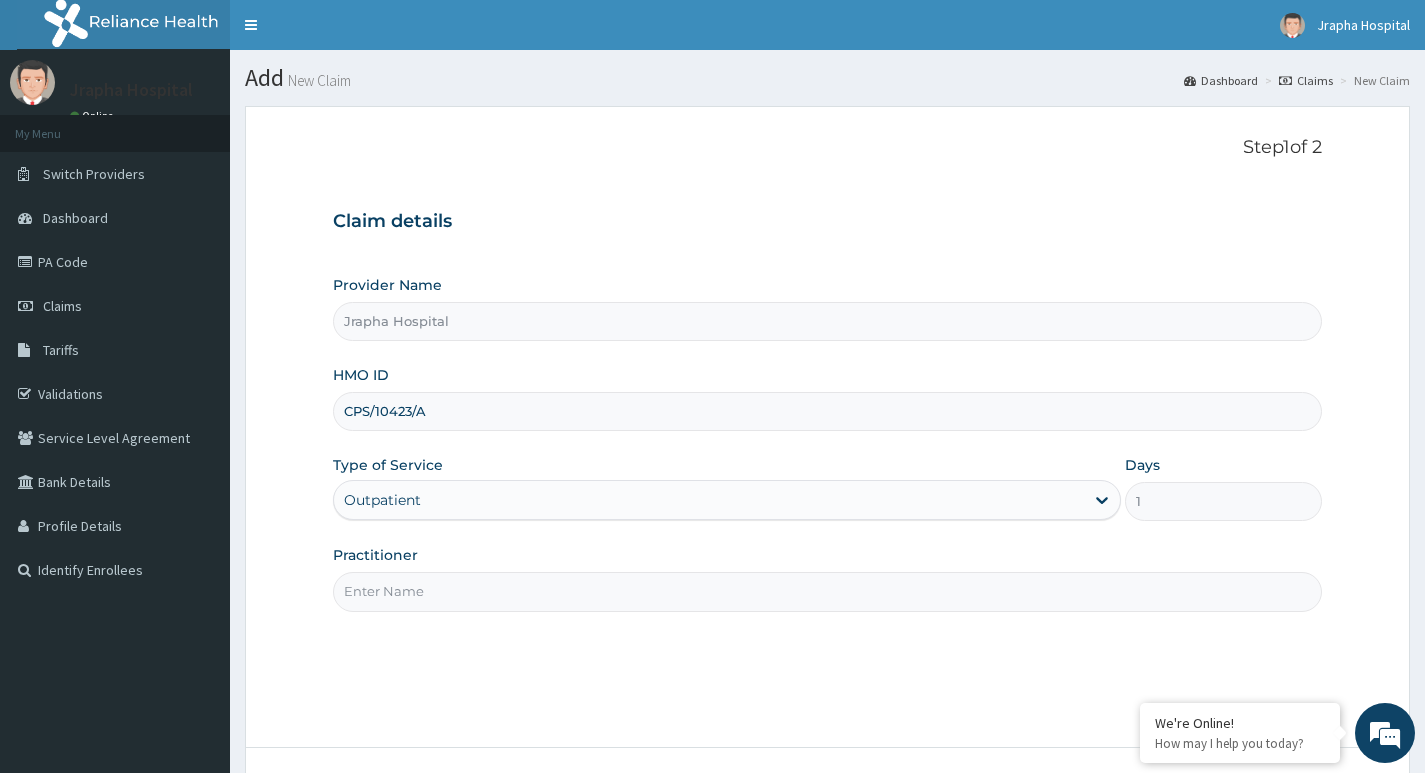 click on "Practitioner" at bounding box center [827, 591] 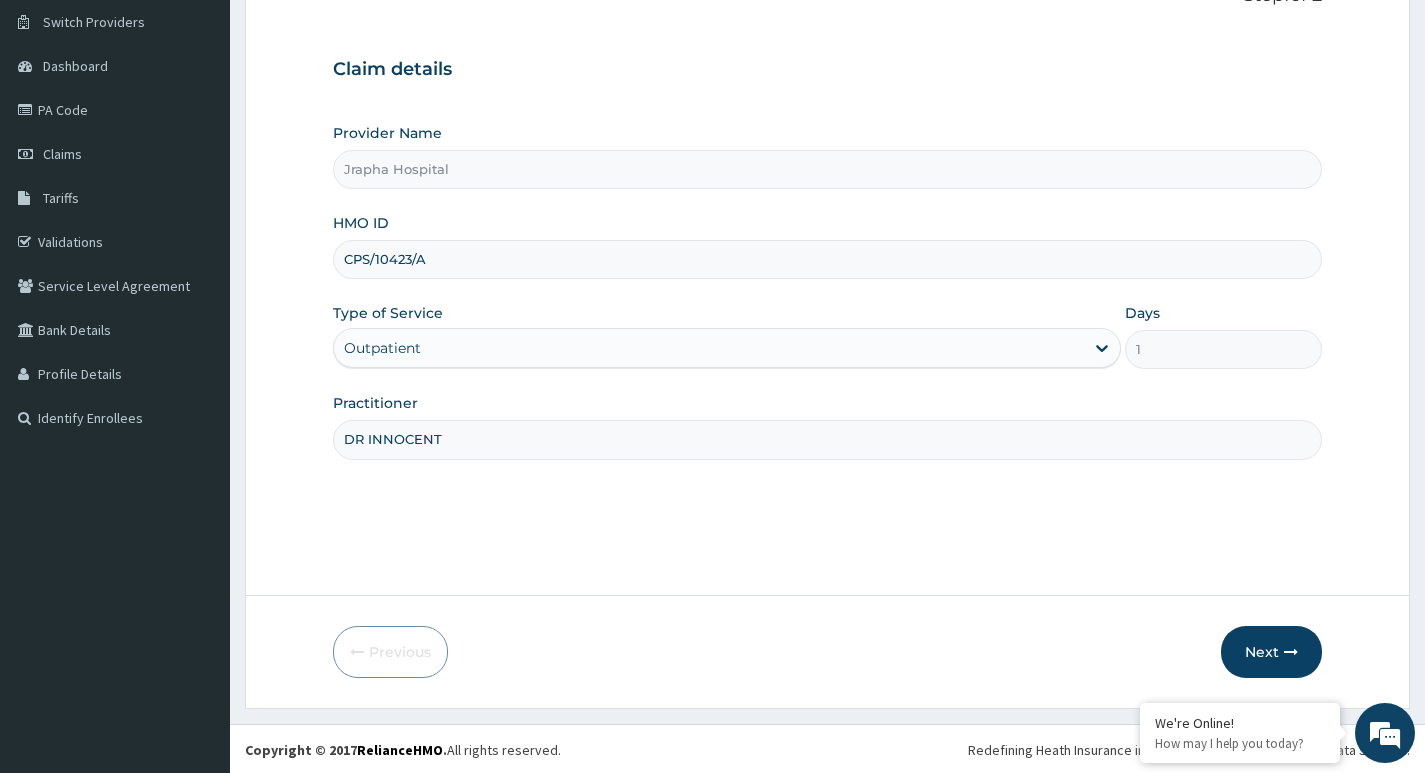 scroll, scrollTop: 154, scrollLeft: 0, axis: vertical 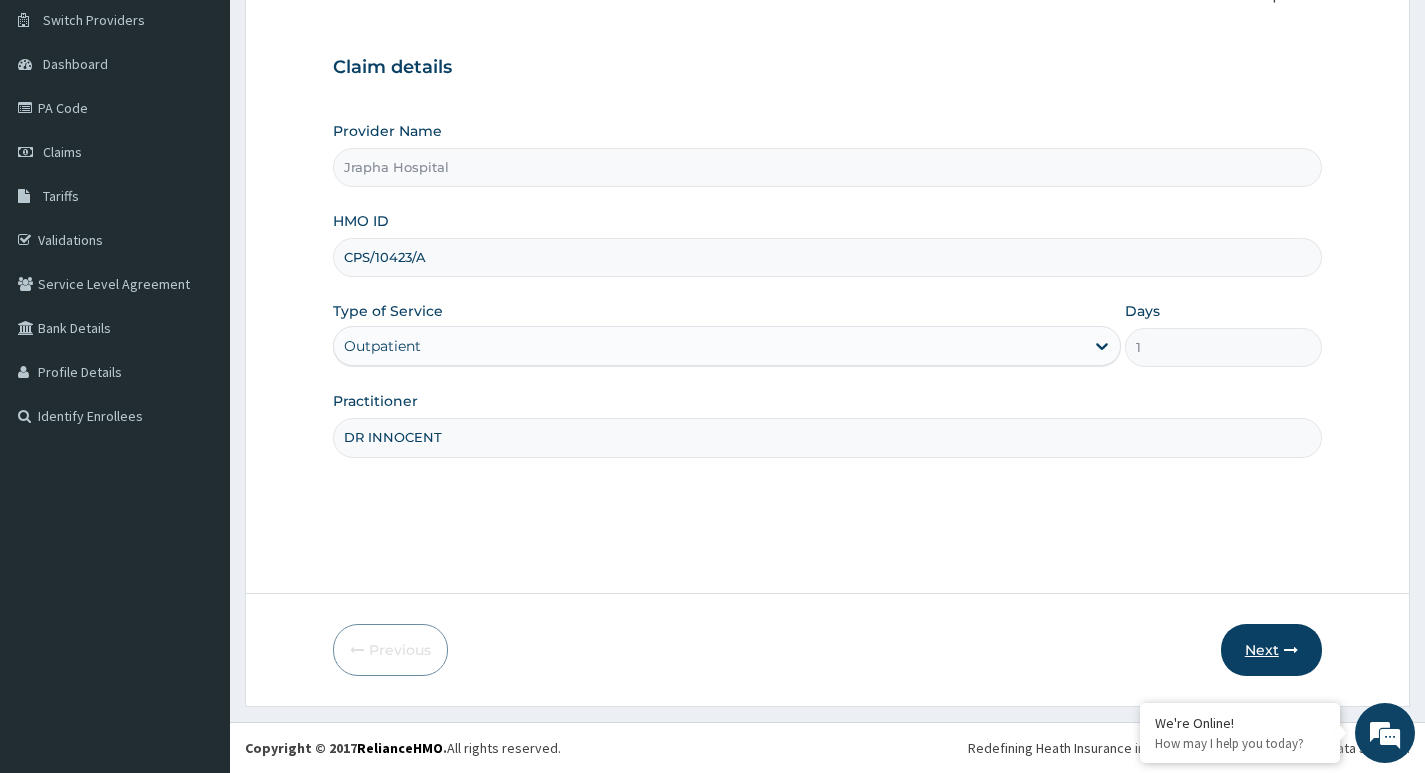 type on "DR INNOCENT" 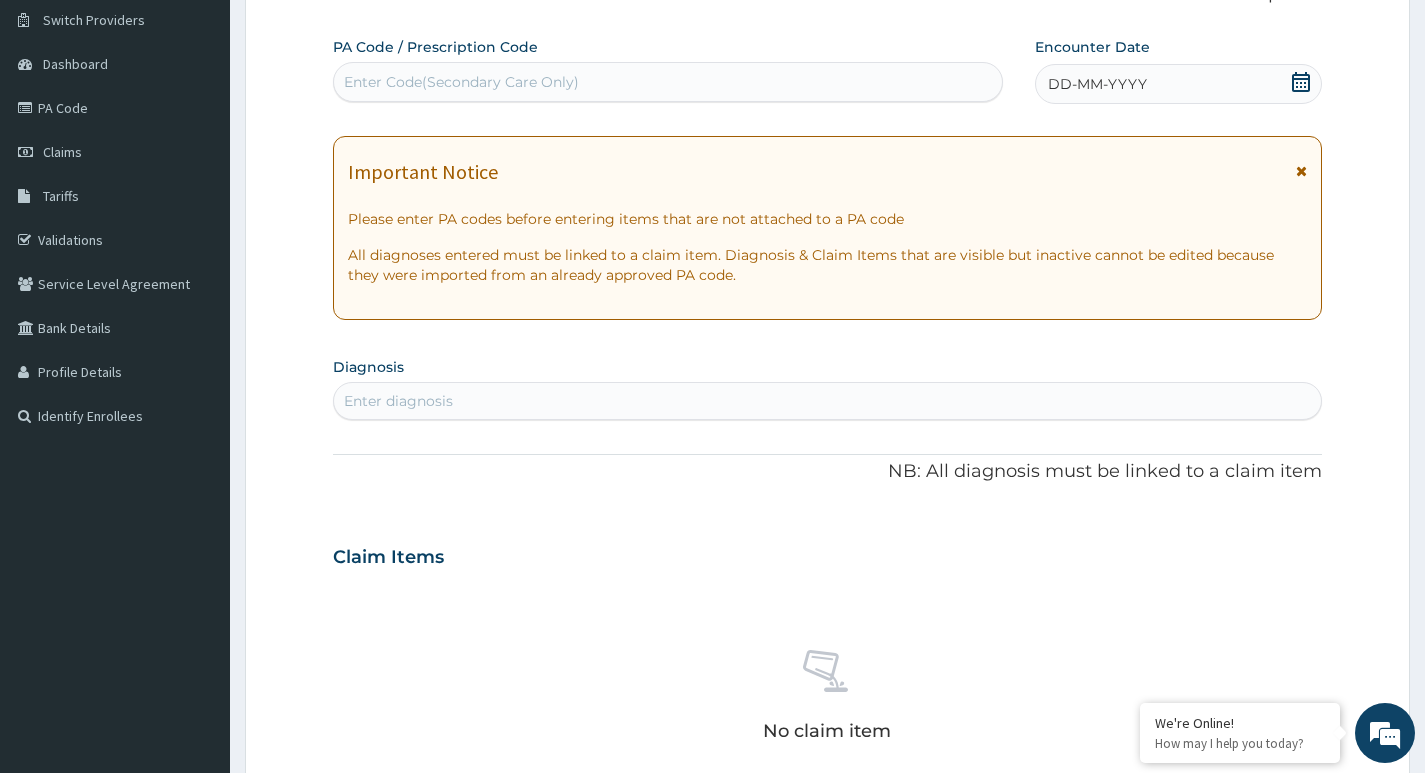 click on "DD-MM-YYYY" at bounding box center (1178, 84) 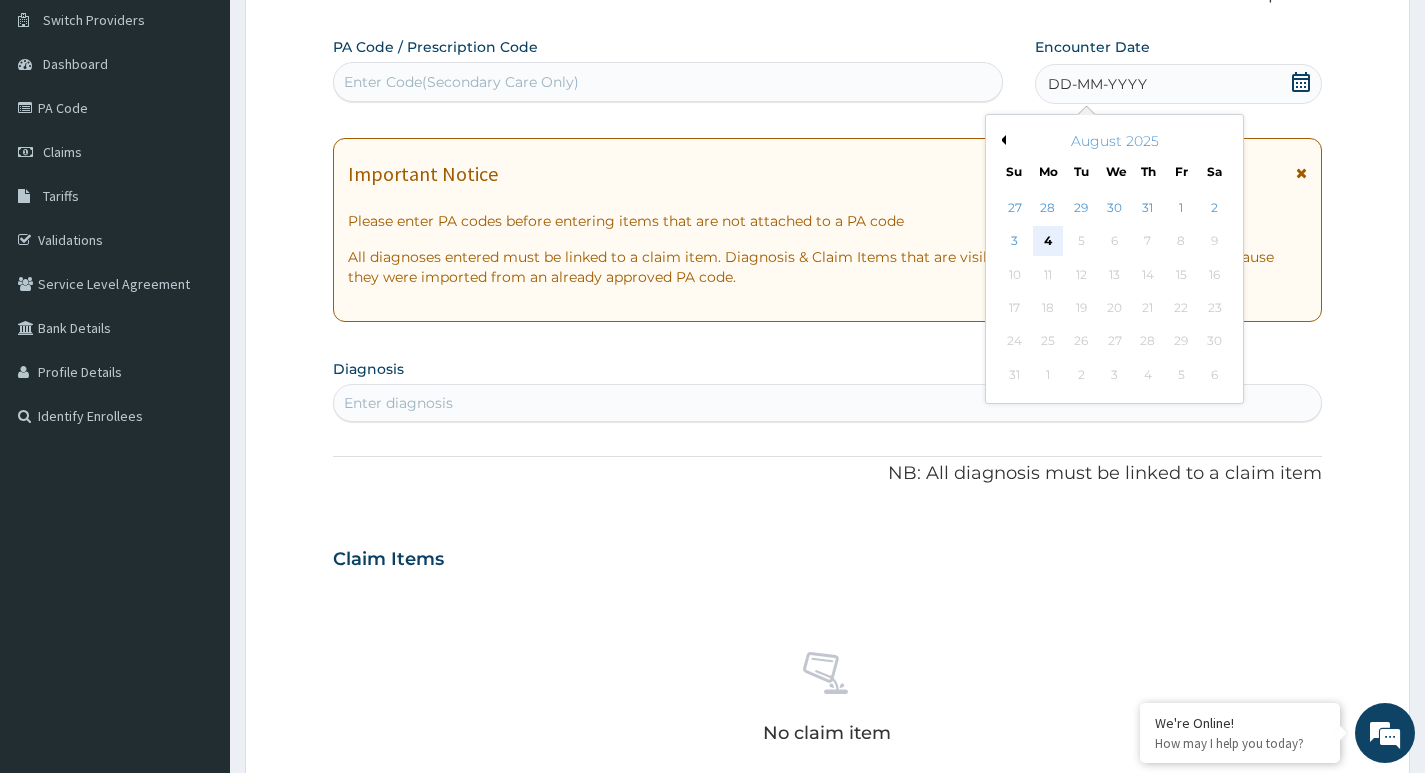 click on "4" at bounding box center (1048, 242) 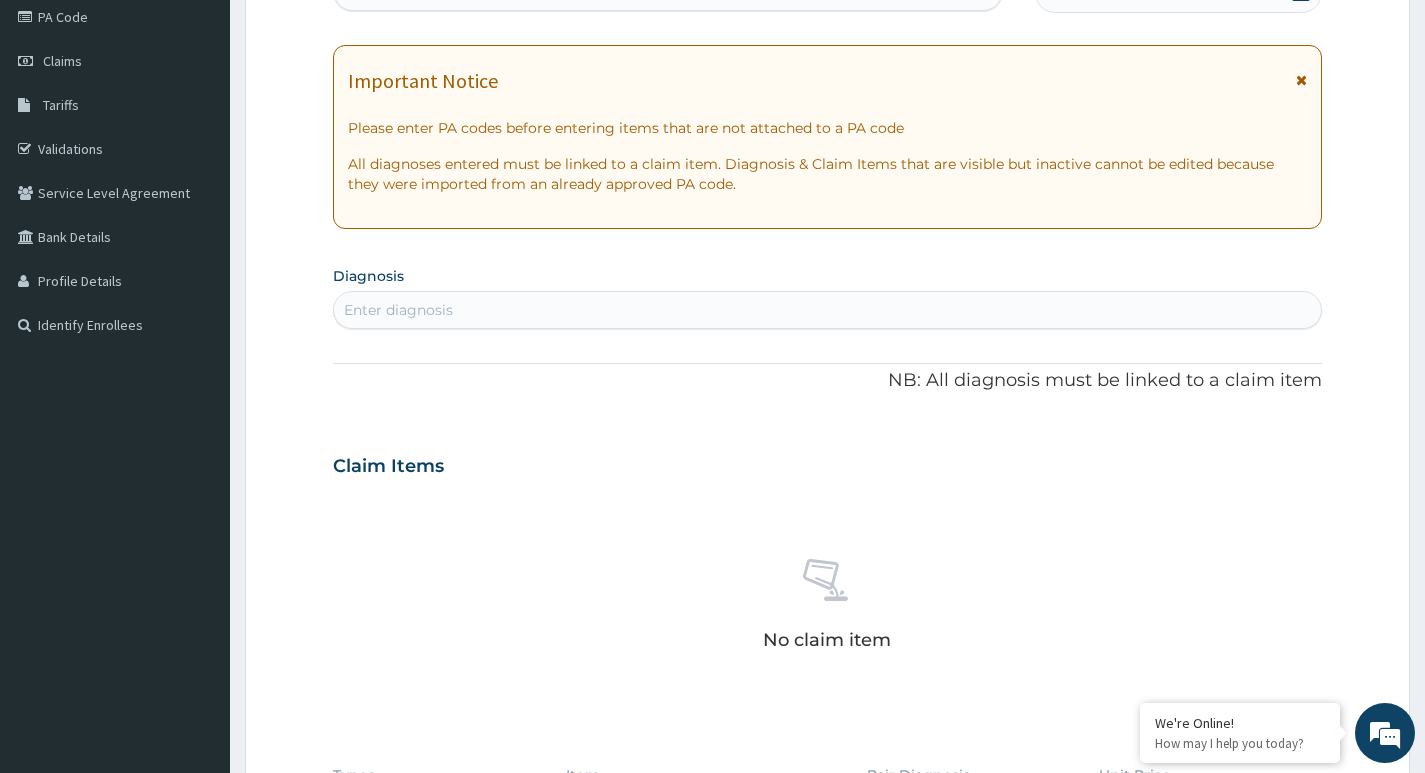 scroll, scrollTop: 354, scrollLeft: 0, axis: vertical 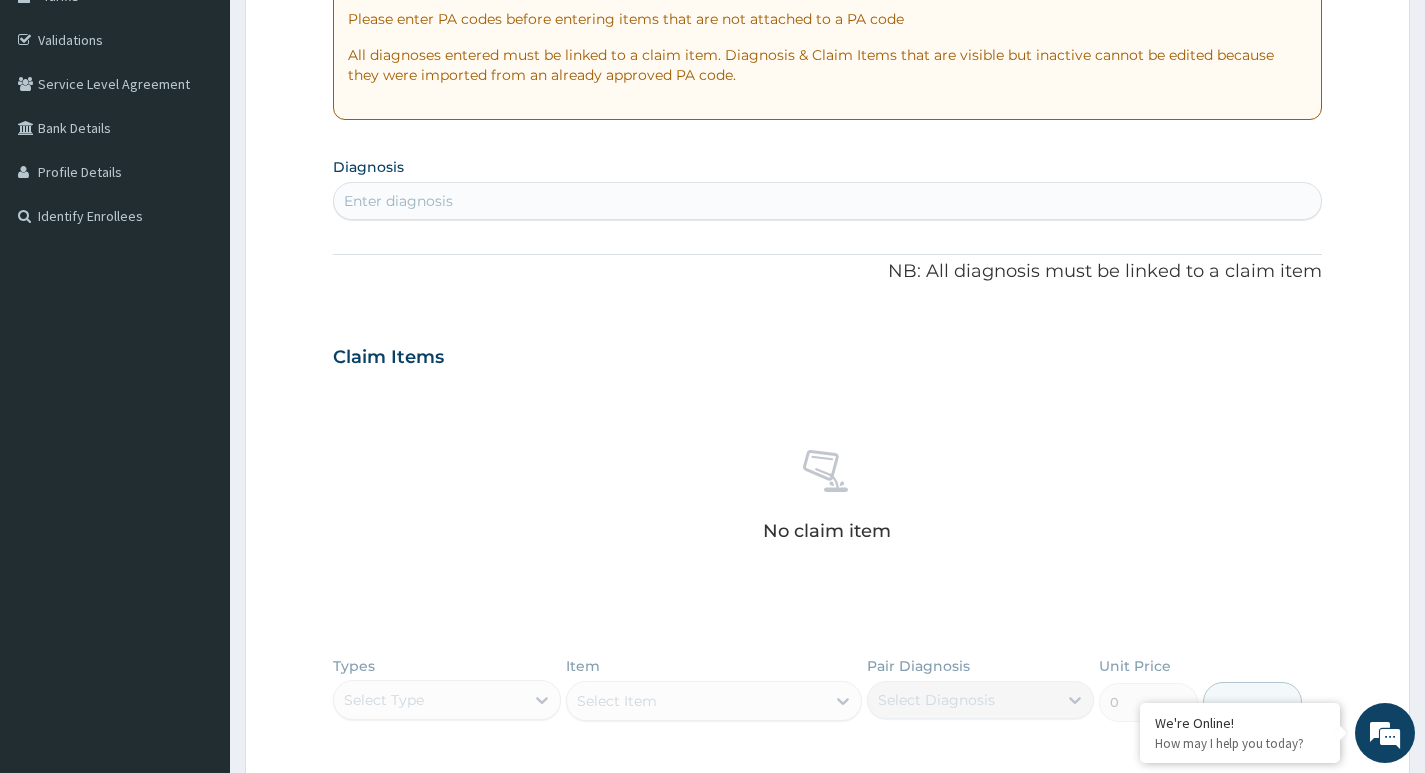 click on "Enter diagnosis" at bounding box center (827, 201) 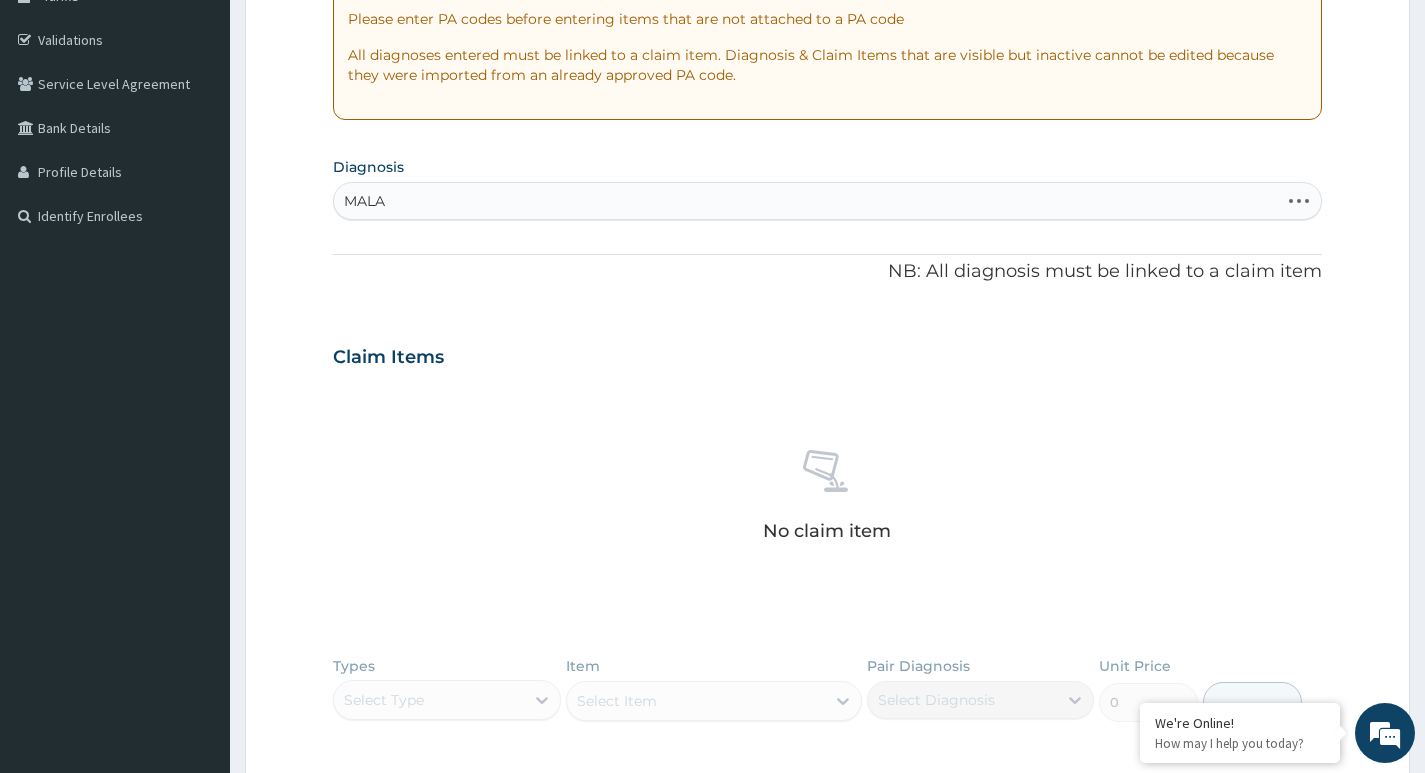type on "MALAR" 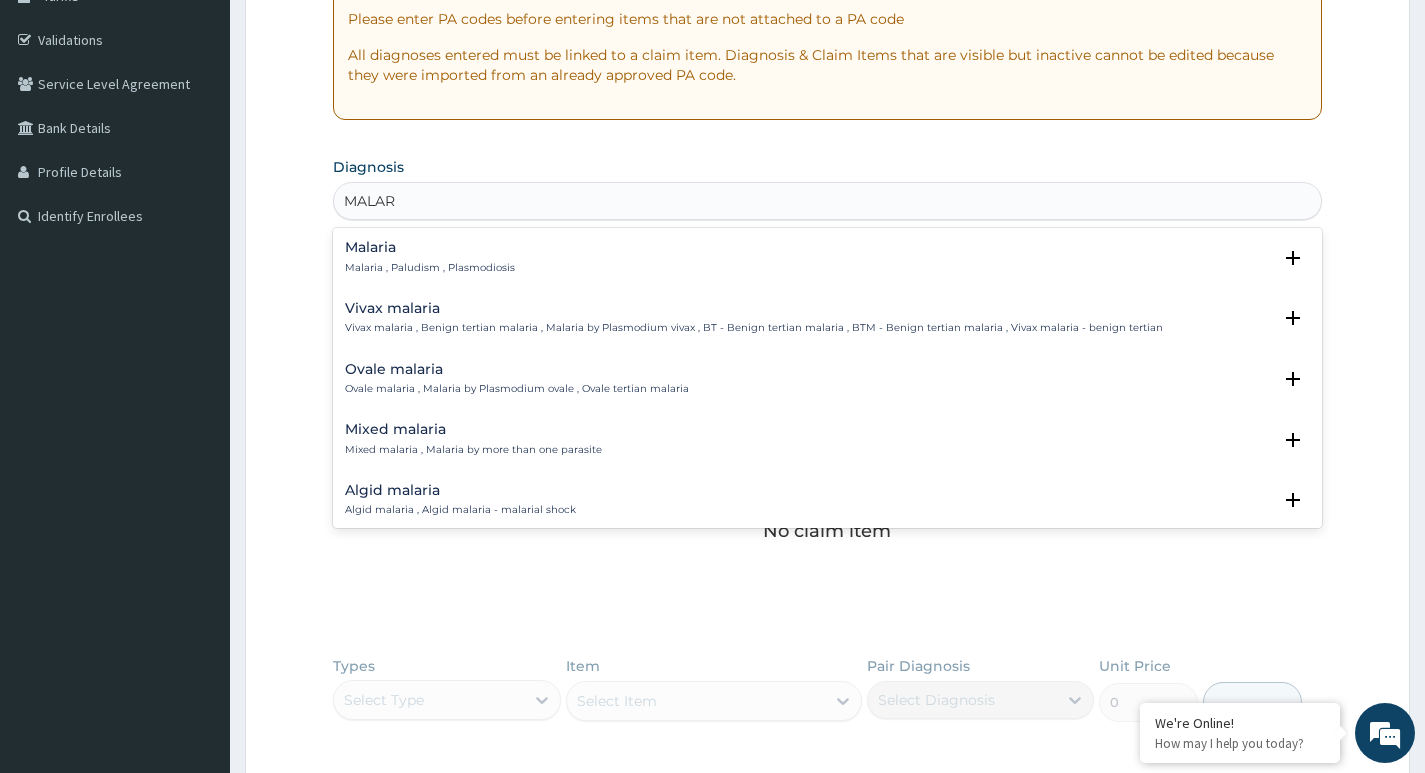 click on "Malaria , Paludism , Plasmodiosis" at bounding box center [430, 268] 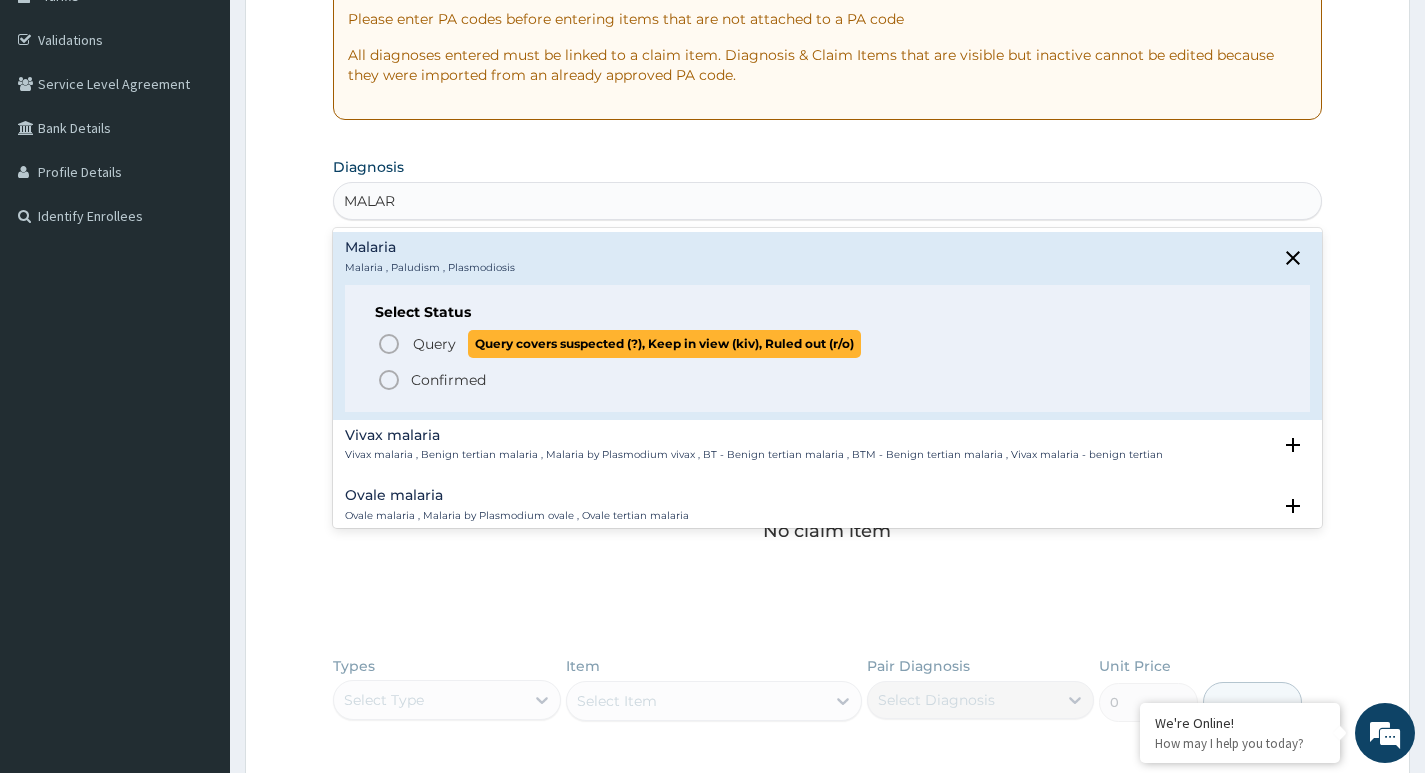 click 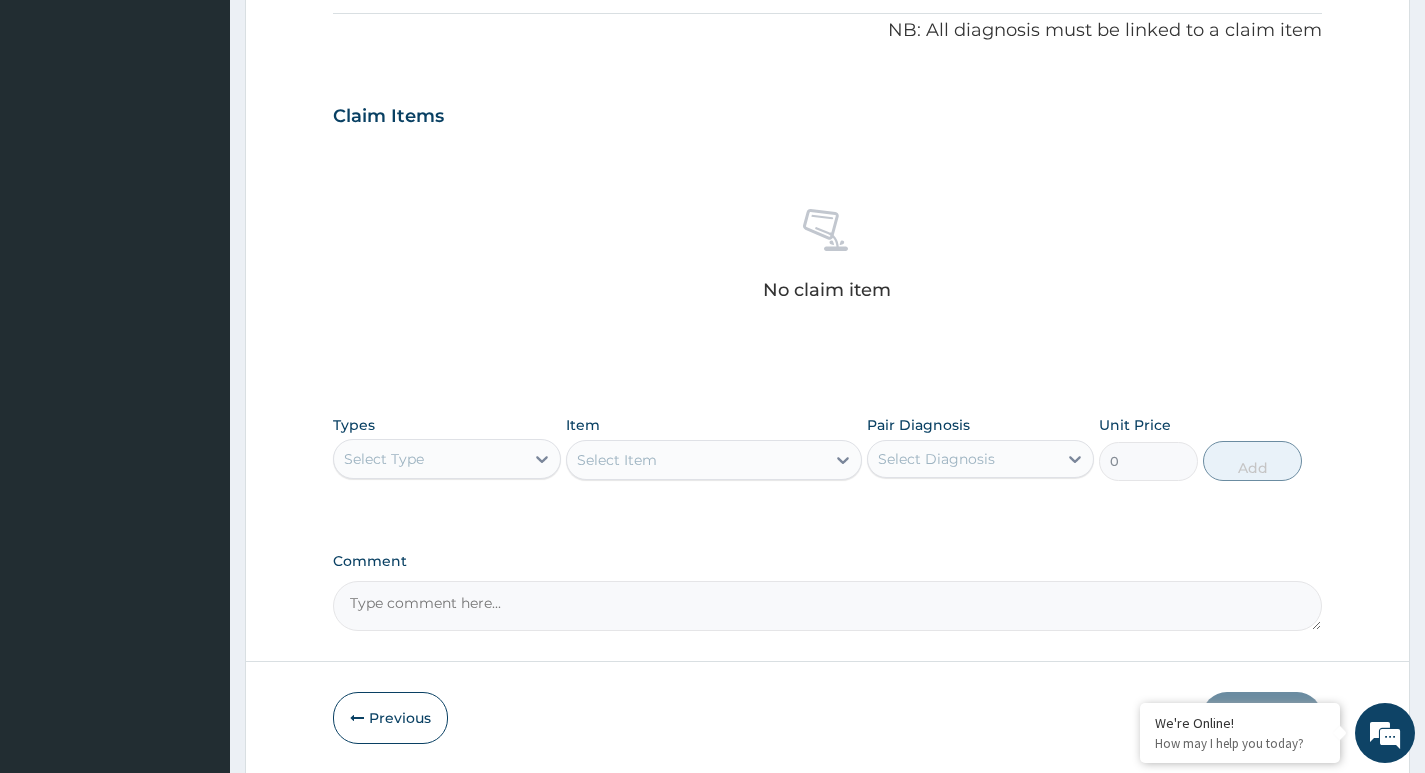 scroll, scrollTop: 669, scrollLeft: 0, axis: vertical 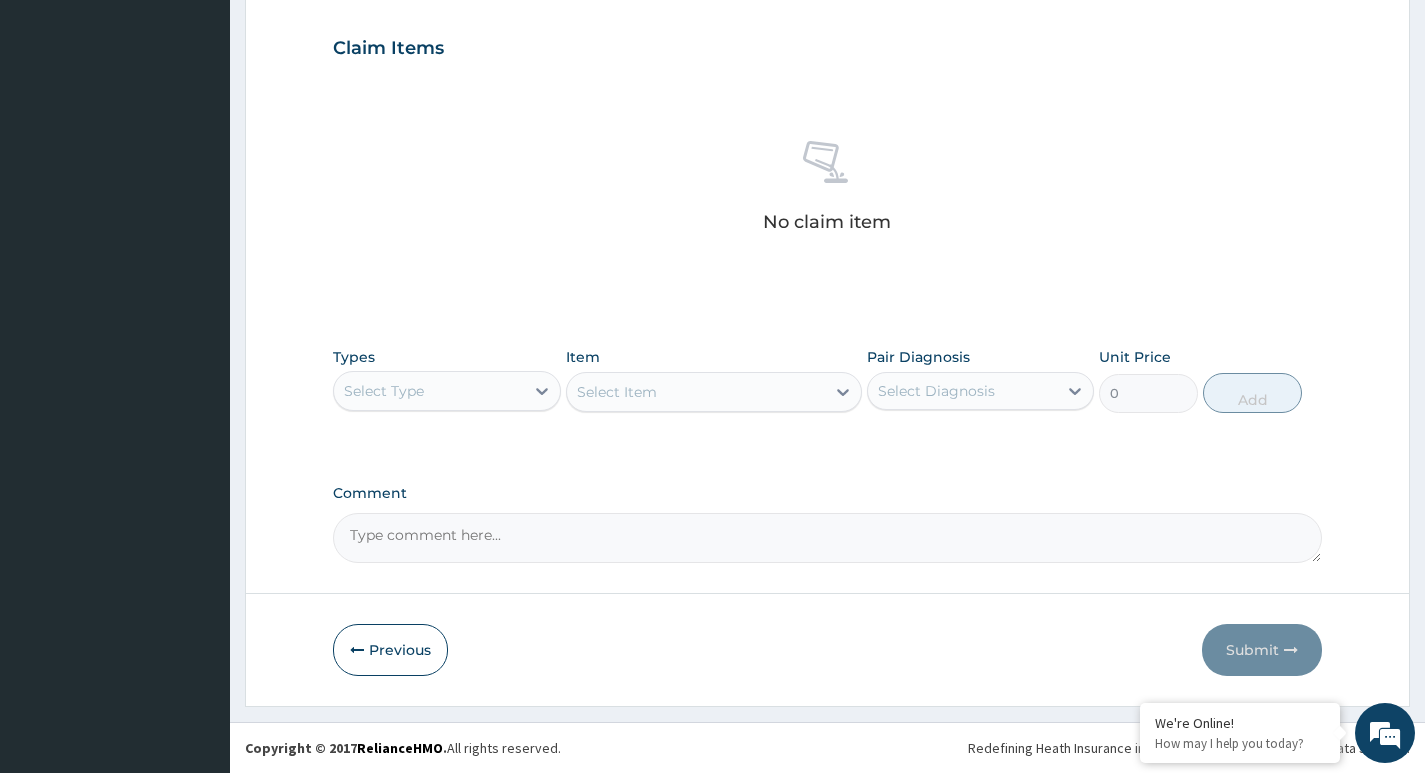 click on "Select Type" at bounding box center (428, 391) 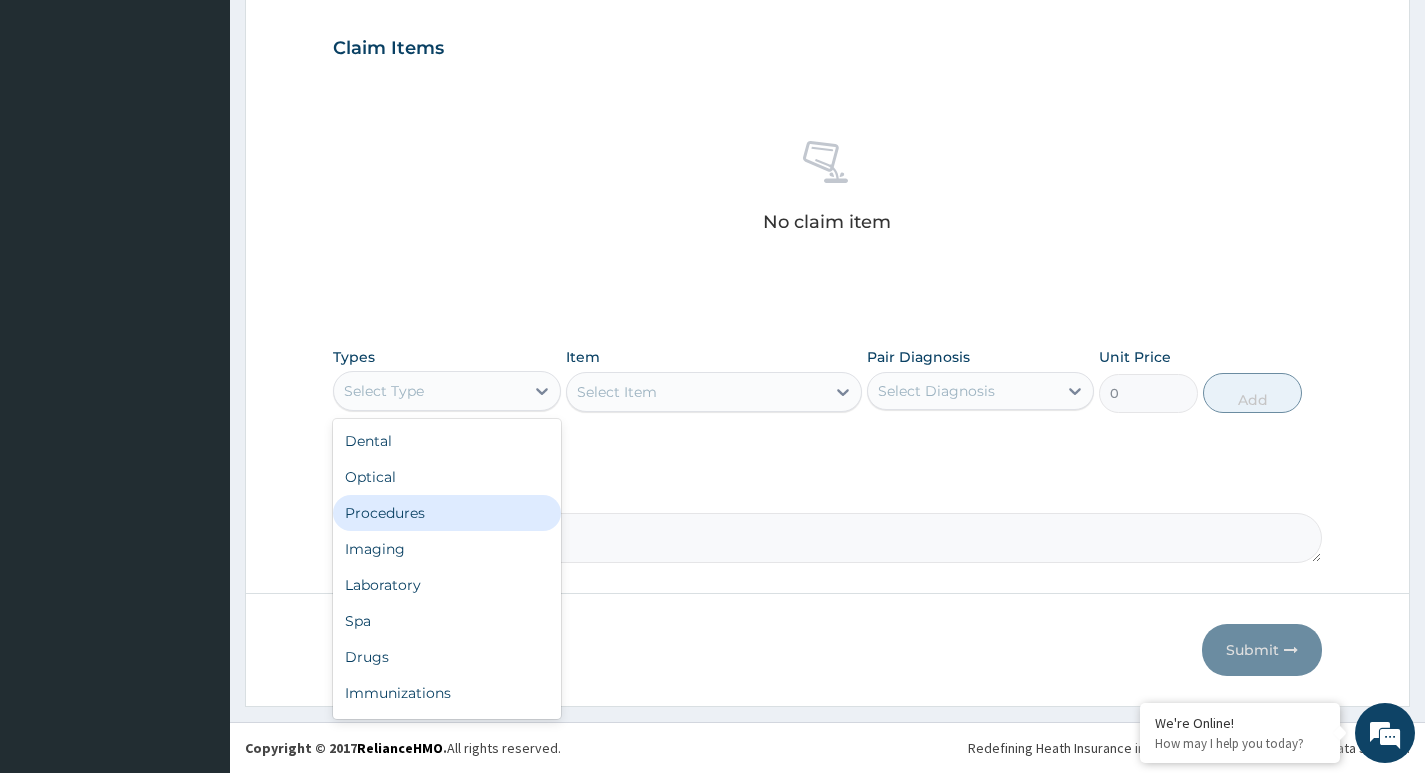 drag, startPoint x: 425, startPoint y: 510, endPoint x: 577, endPoint y: 487, distance: 153.73029 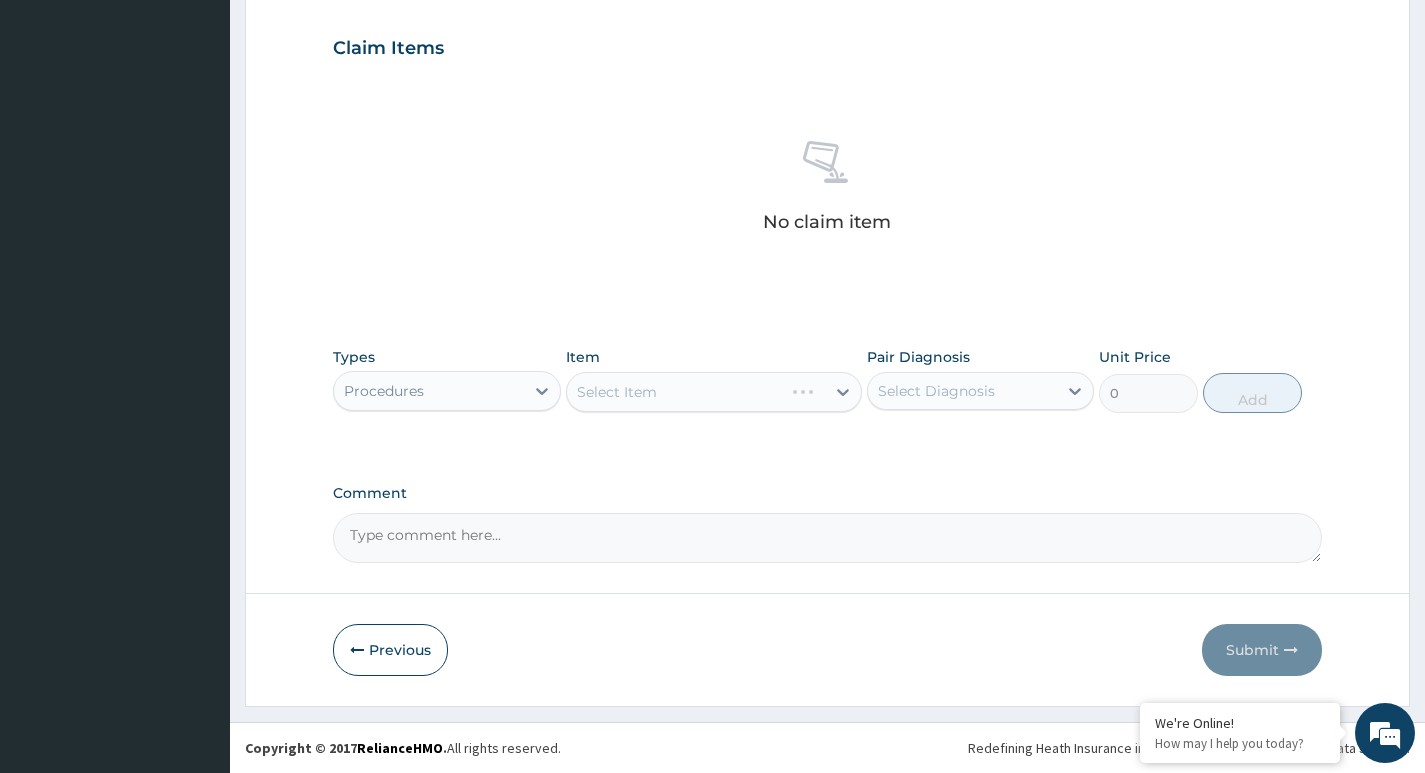 click on "Select Item" at bounding box center [714, 392] 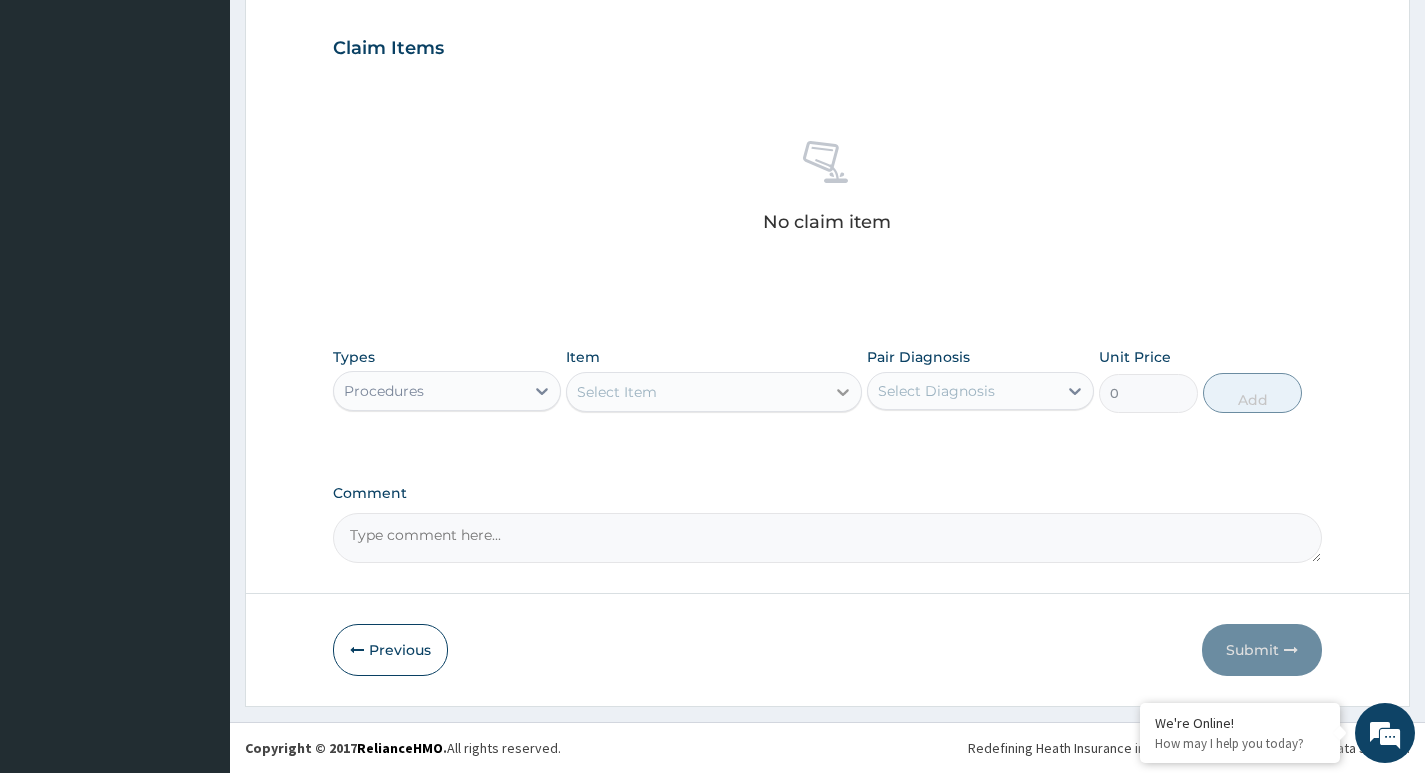 click 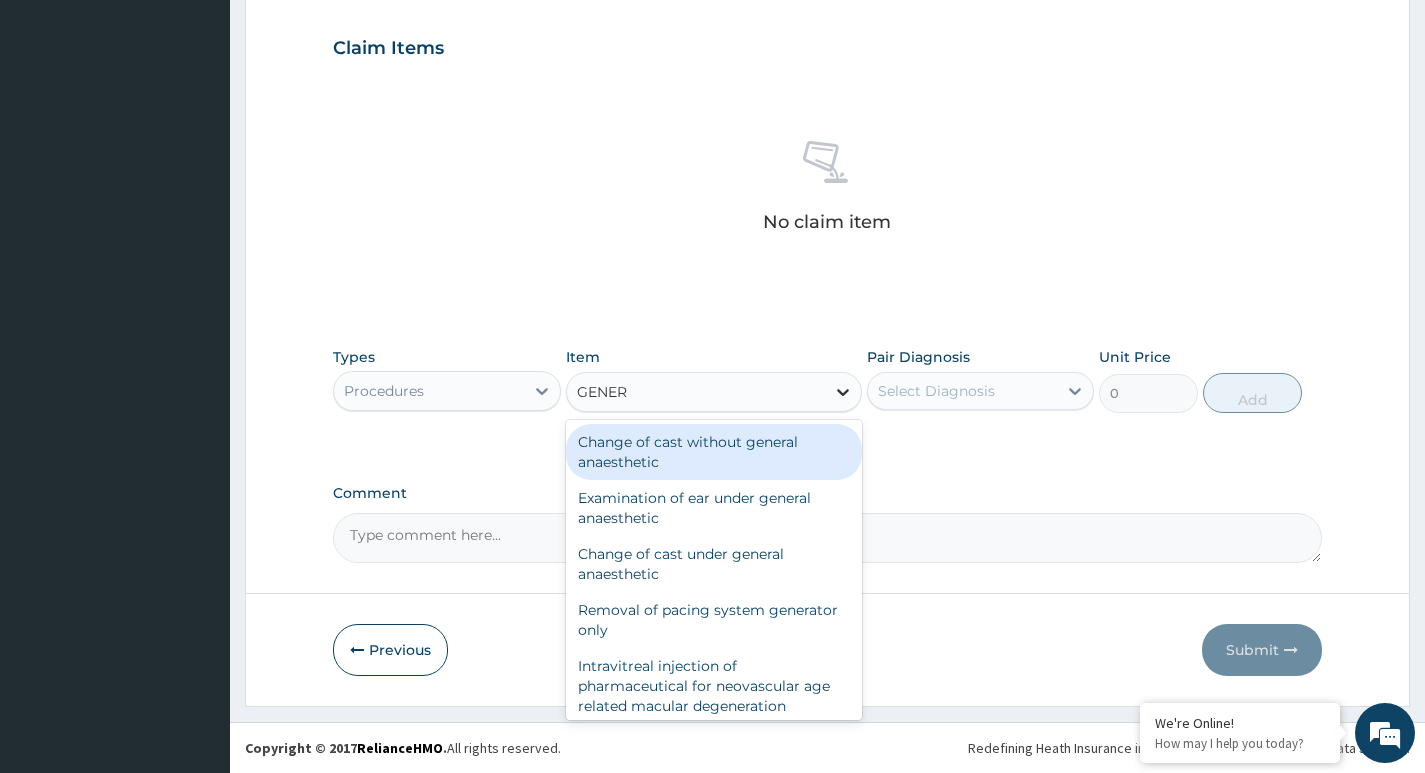 type on "GENERA" 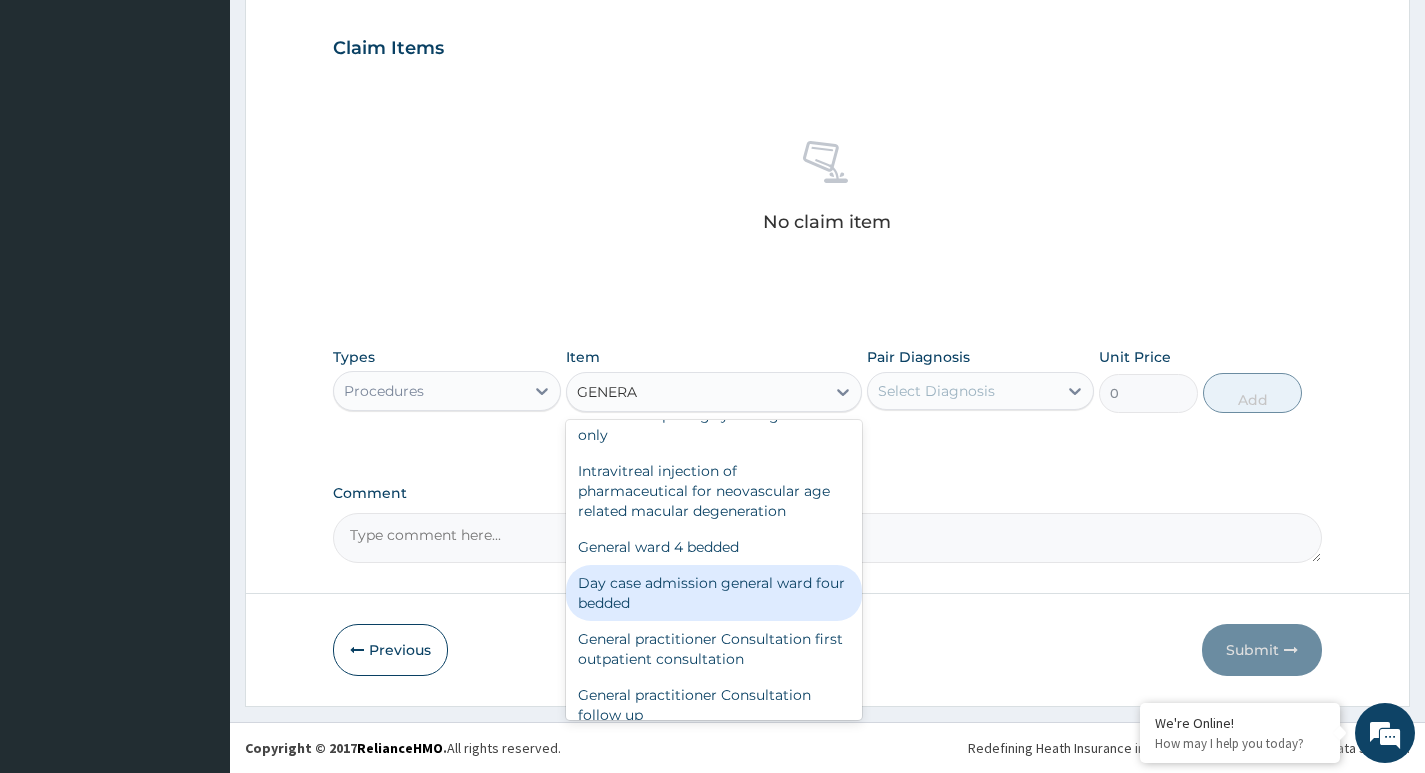 scroll, scrollTop: 300, scrollLeft: 0, axis: vertical 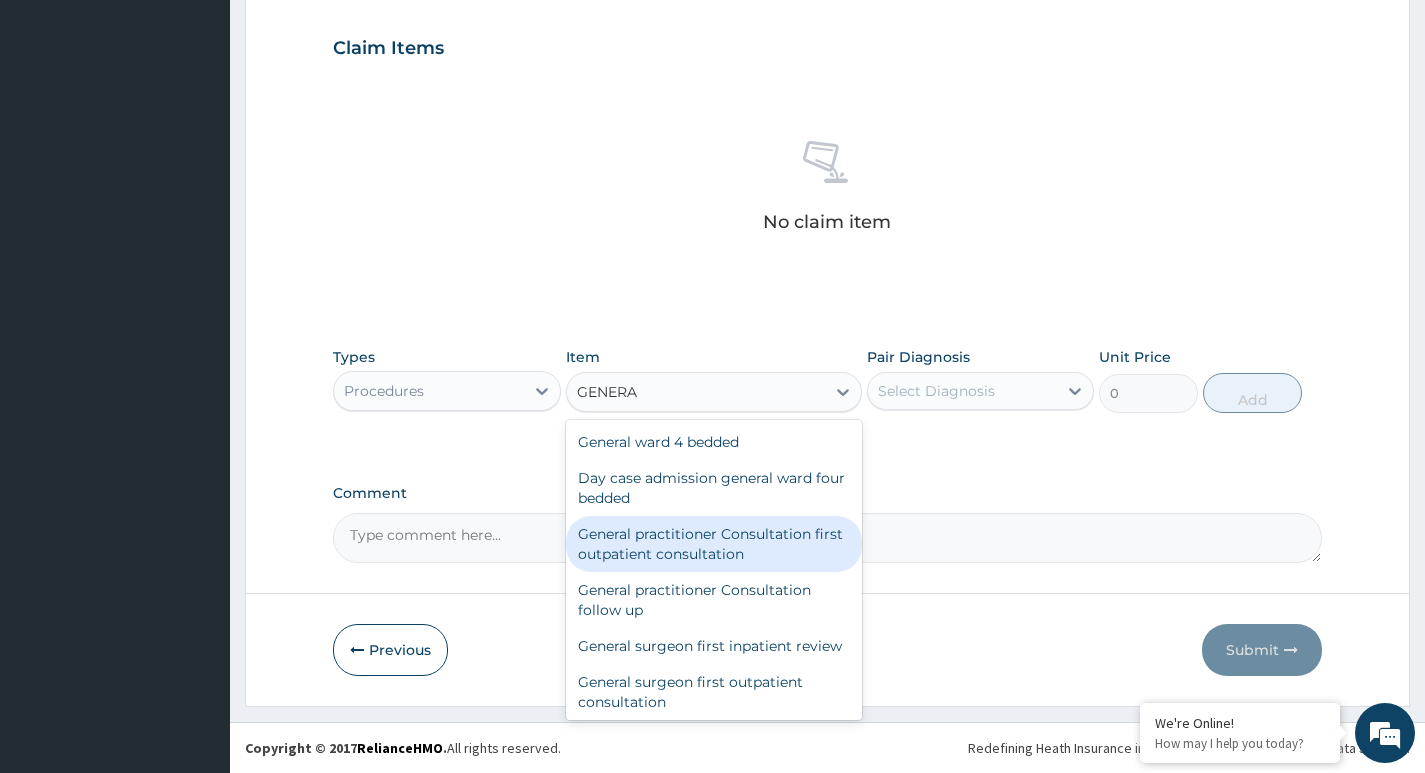 click on "General practitioner Consultation first outpatient consultation" at bounding box center (714, 544) 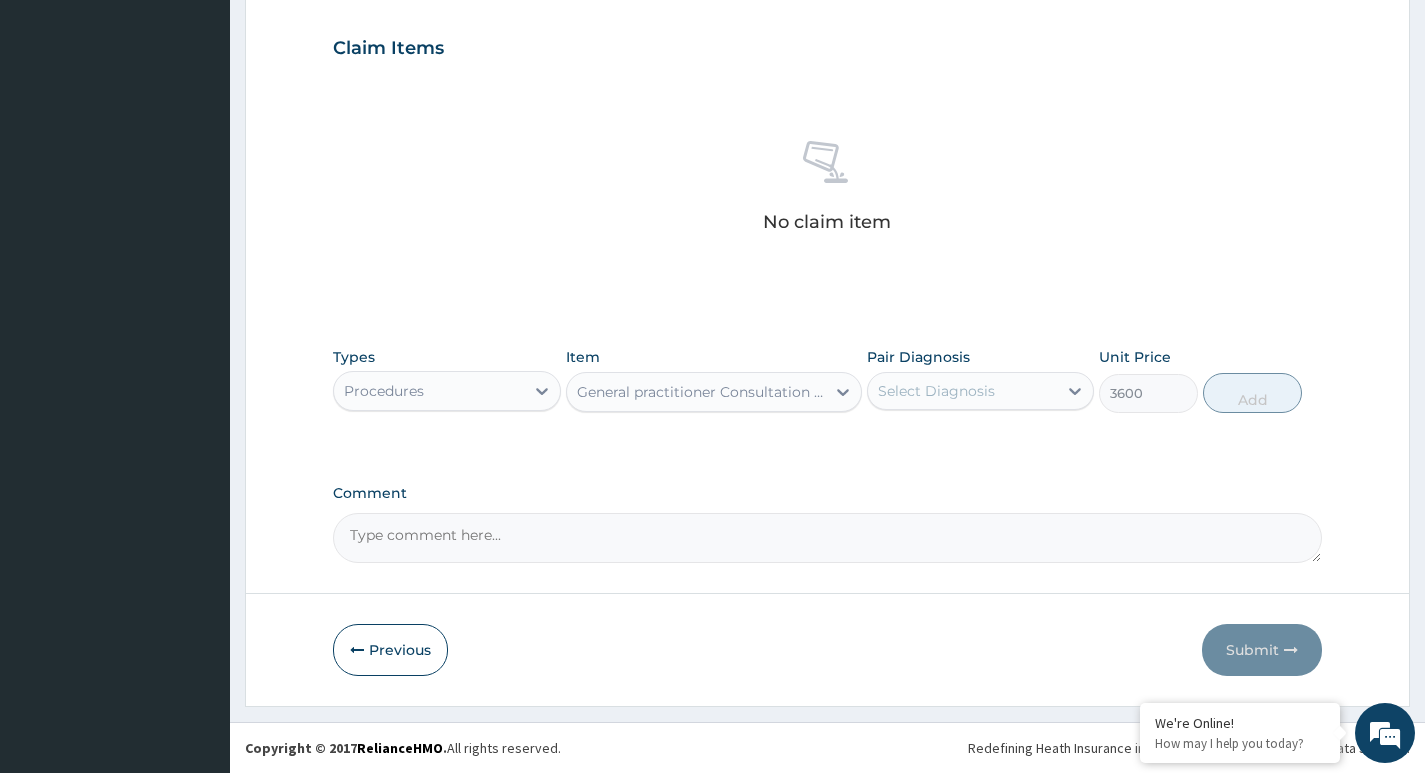 click on "Select Diagnosis" at bounding box center (936, 391) 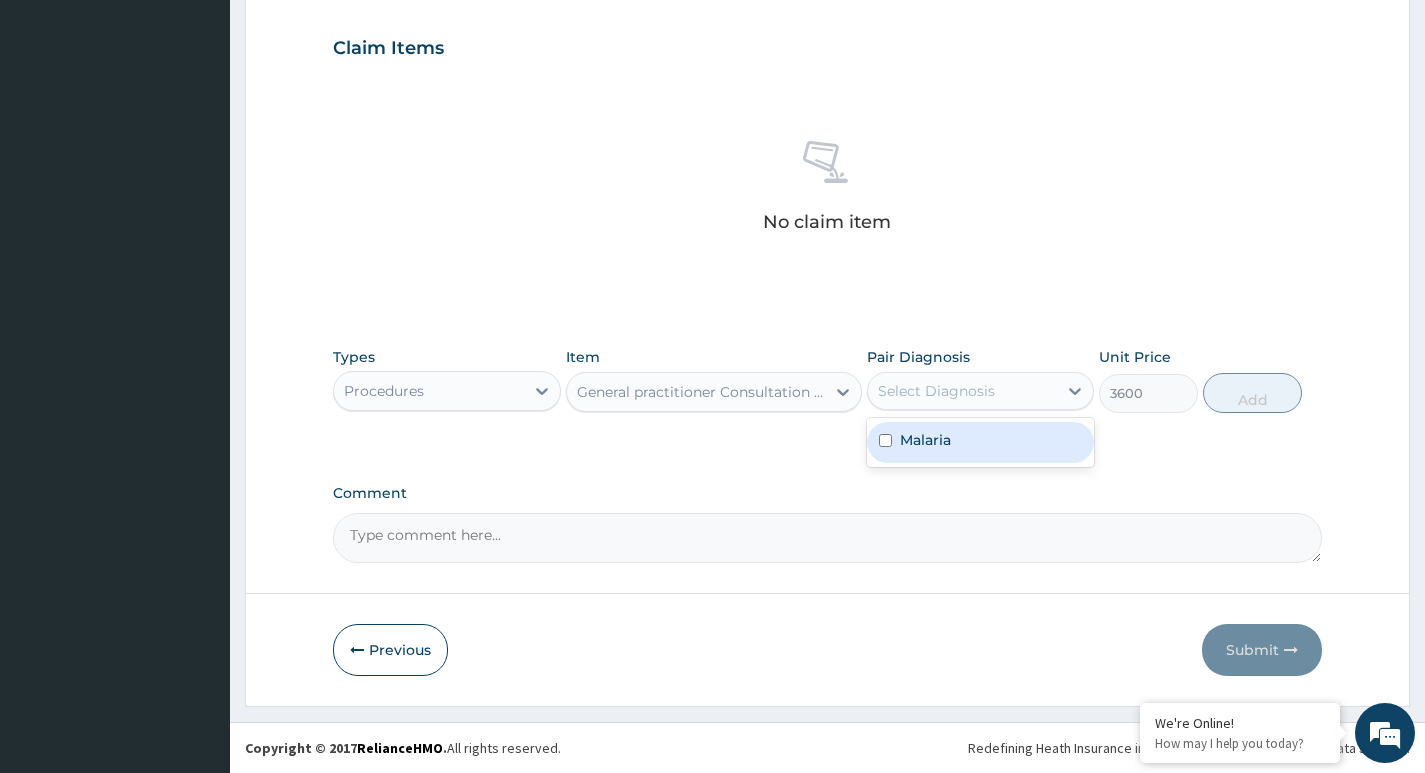 click at bounding box center [885, 440] 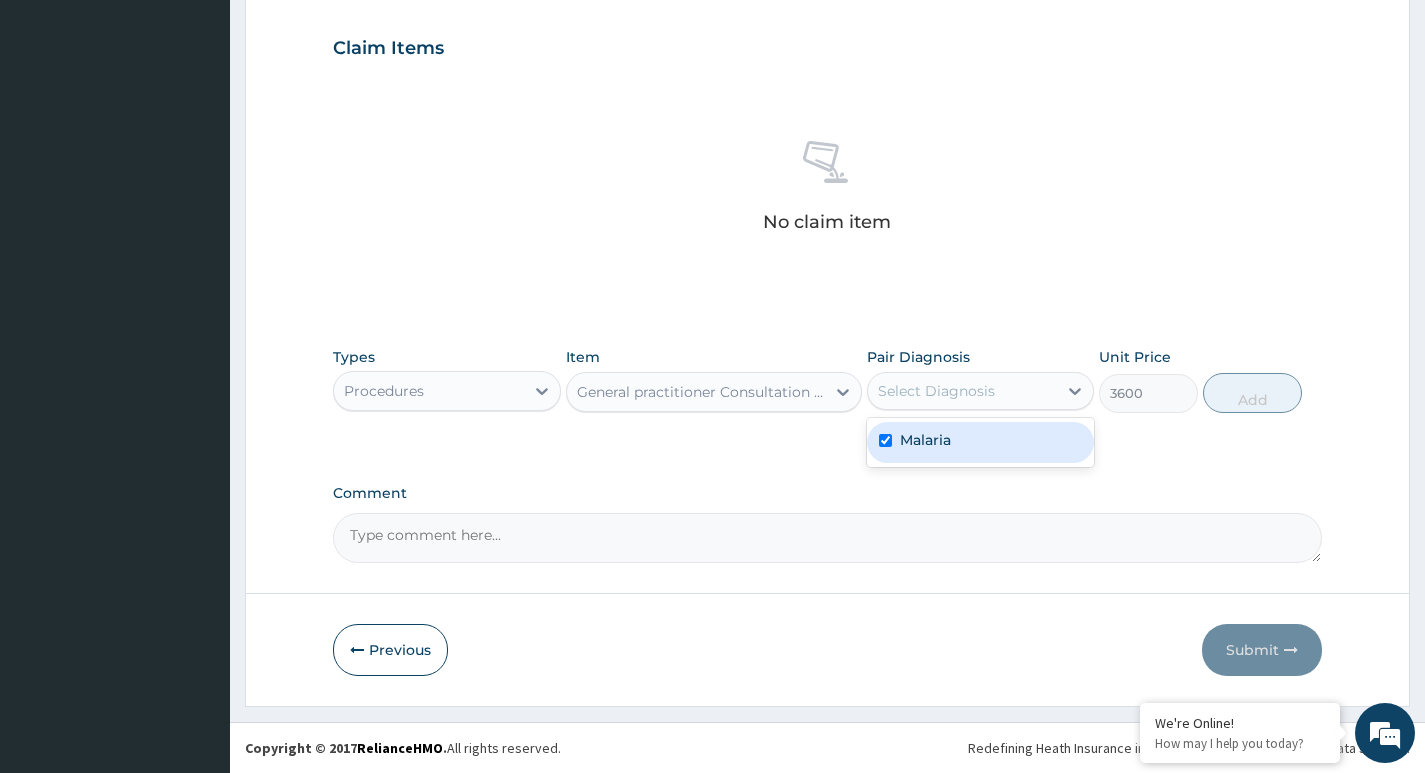 checkbox on "true" 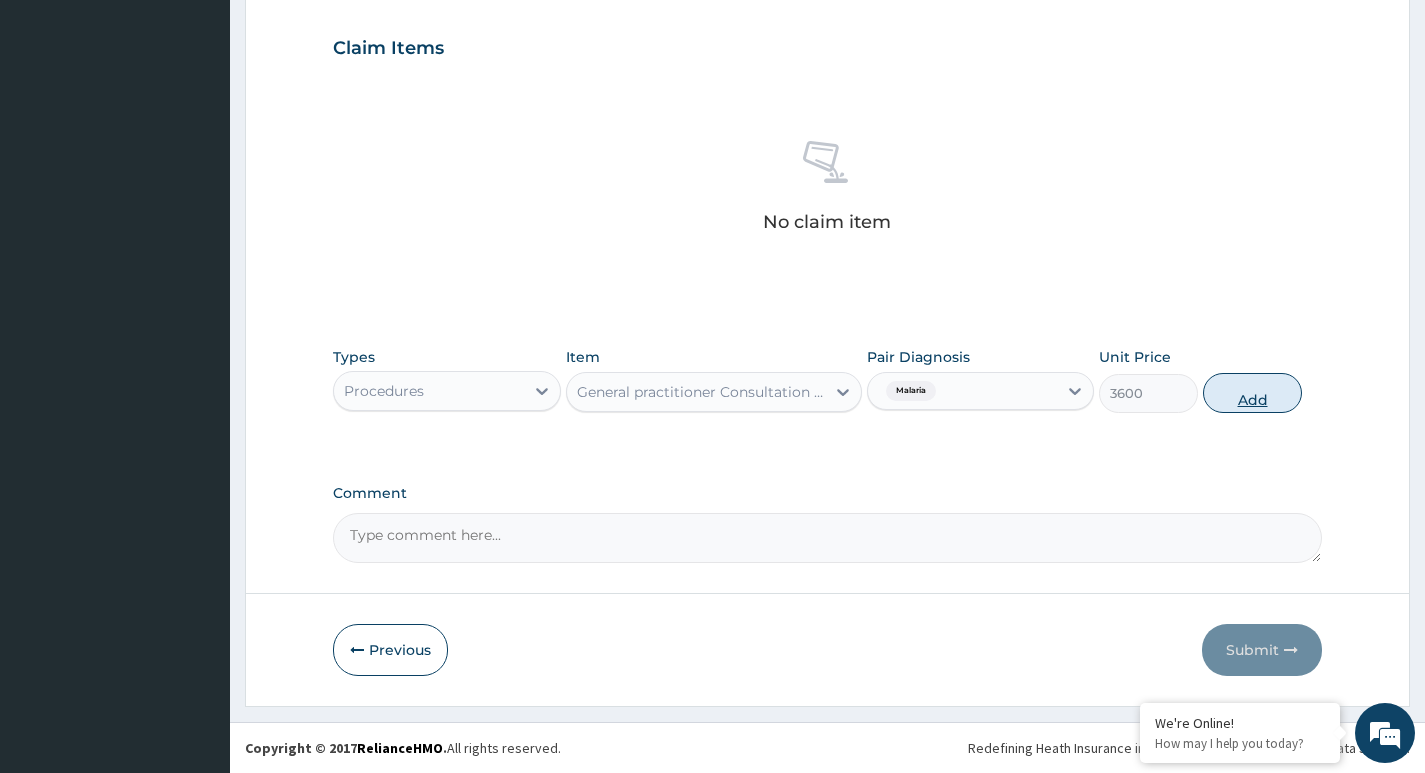 click on "Add" at bounding box center [1252, 393] 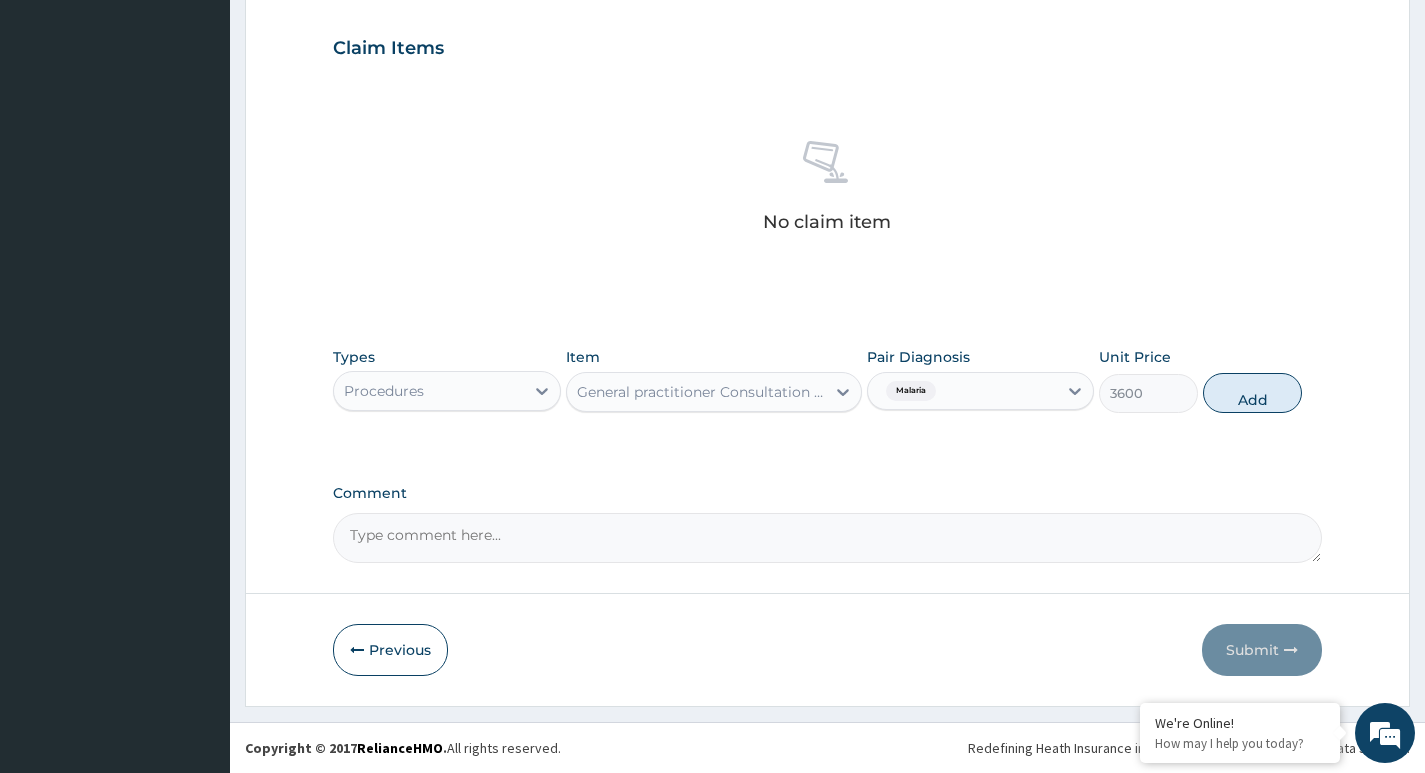 type on "0" 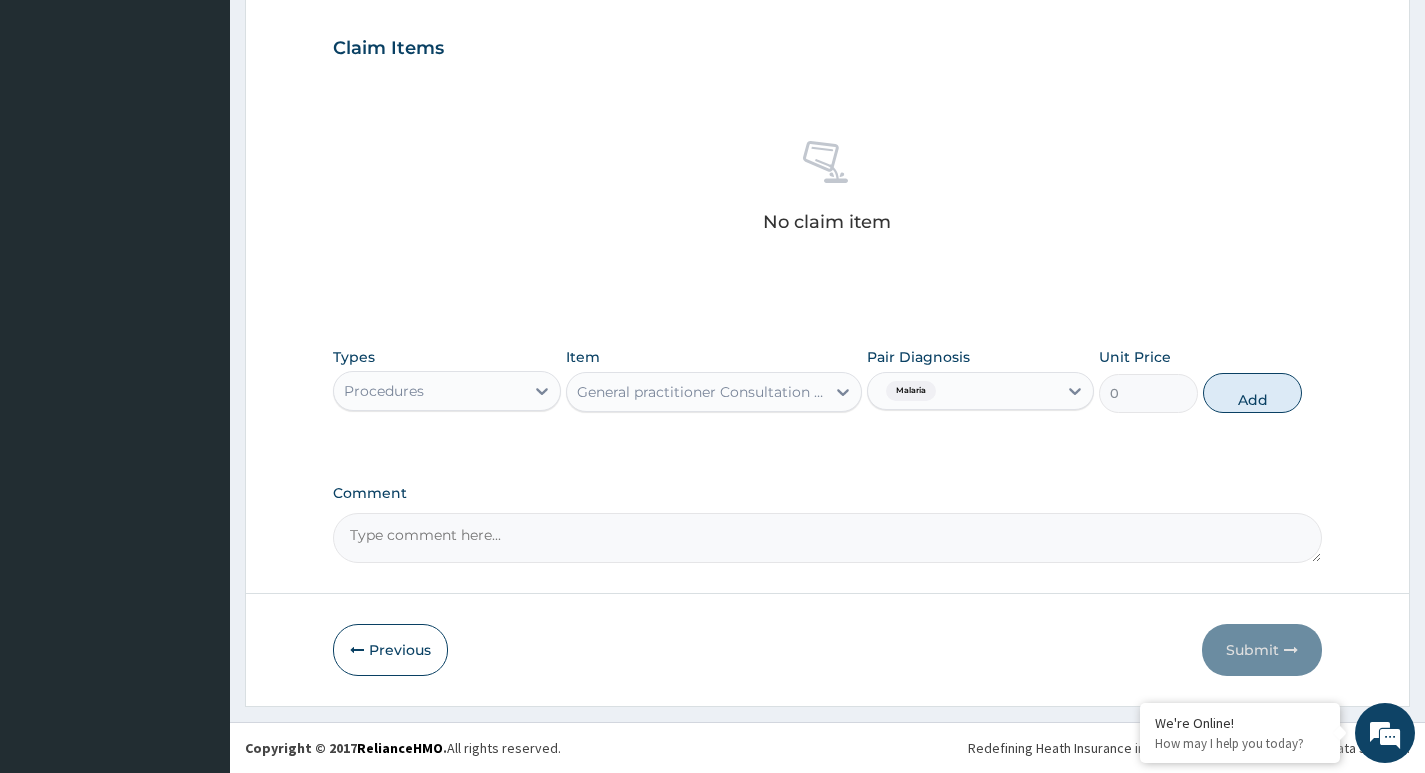 scroll, scrollTop: 600, scrollLeft: 0, axis: vertical 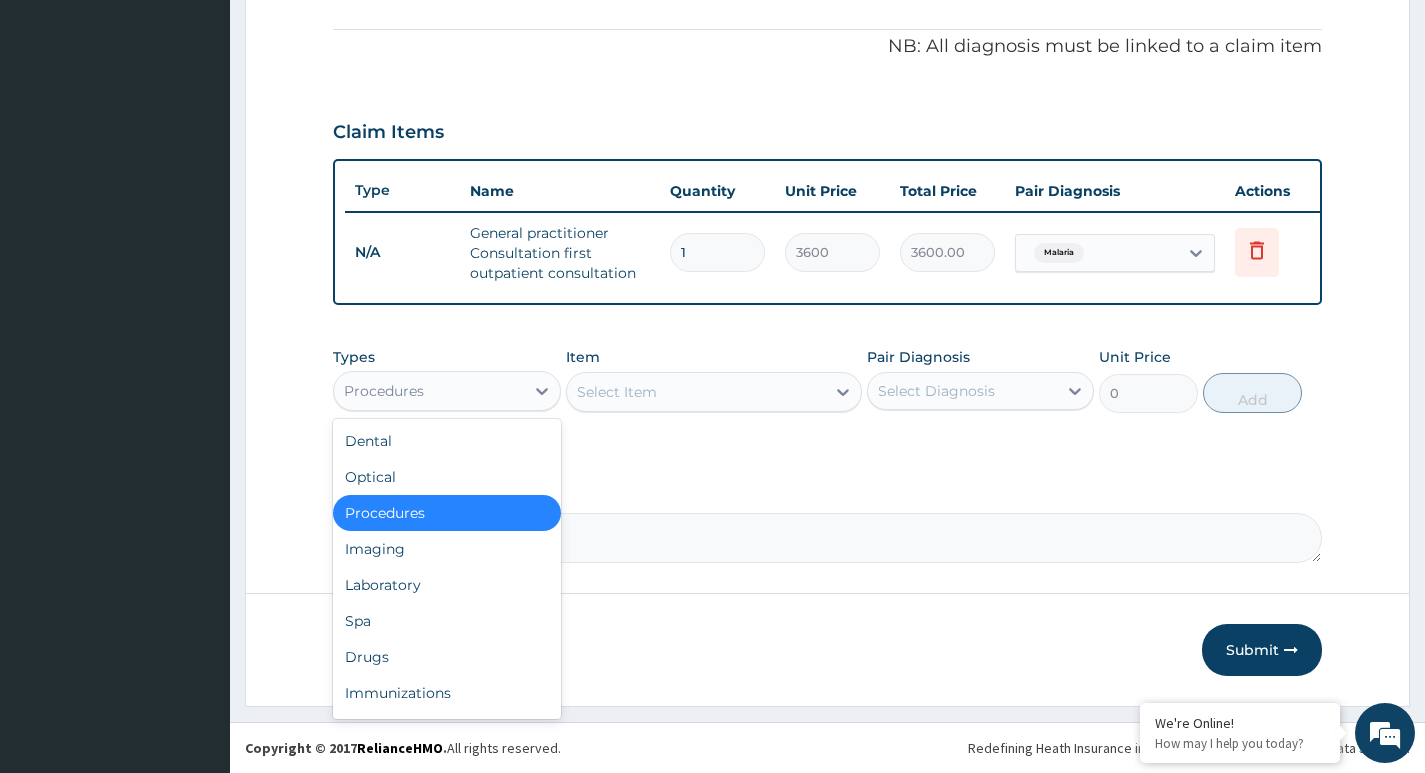 click on "Procedures" at bounding box center (428, 391) 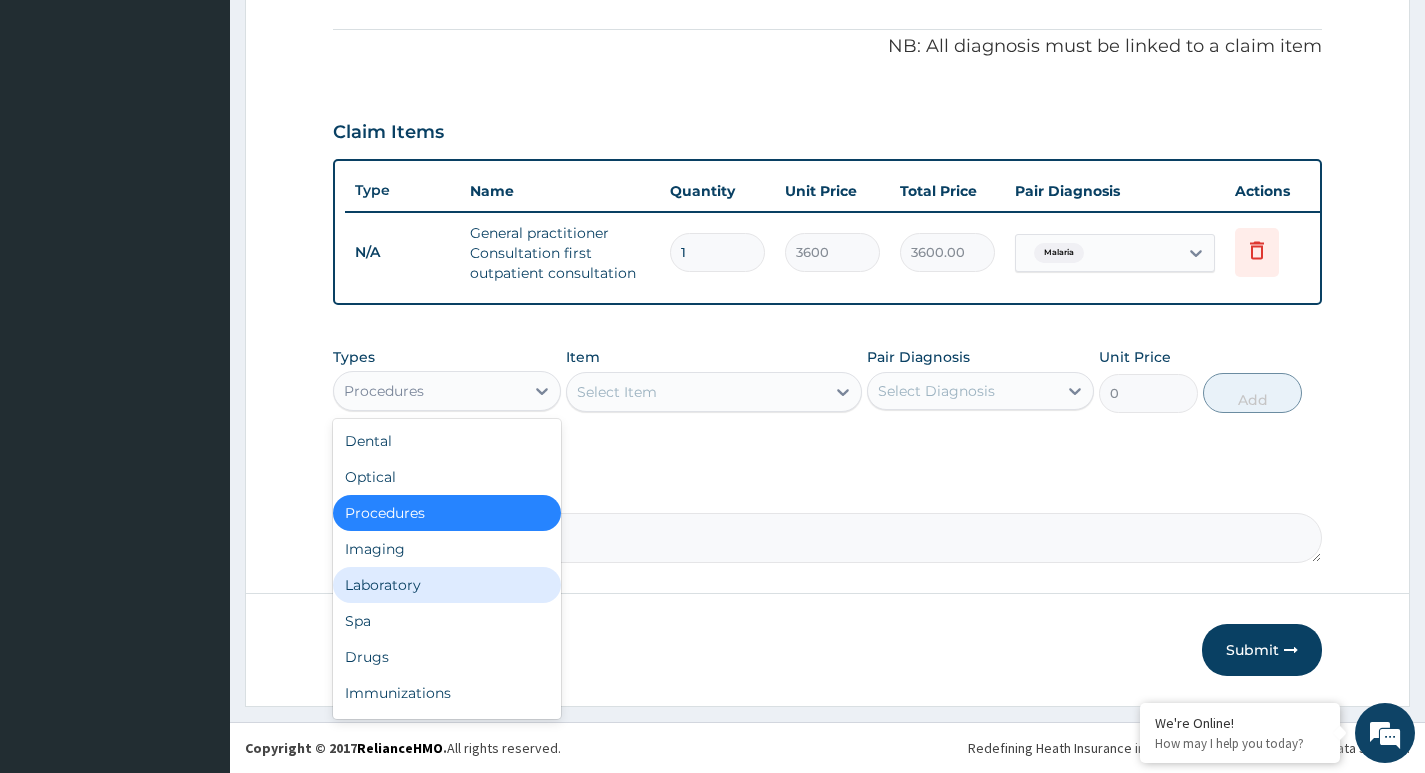click on "Laboratory" at bounding box center [446, 585] 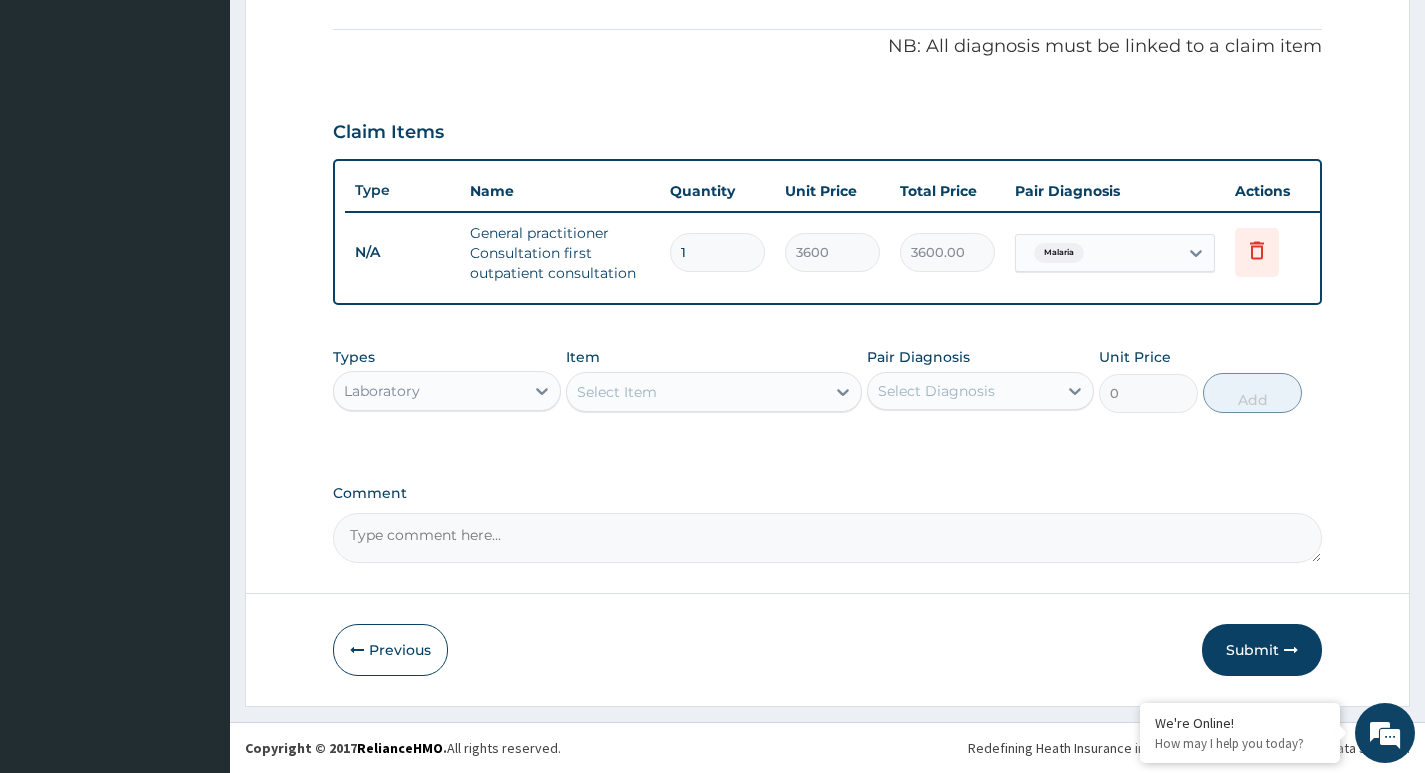 click 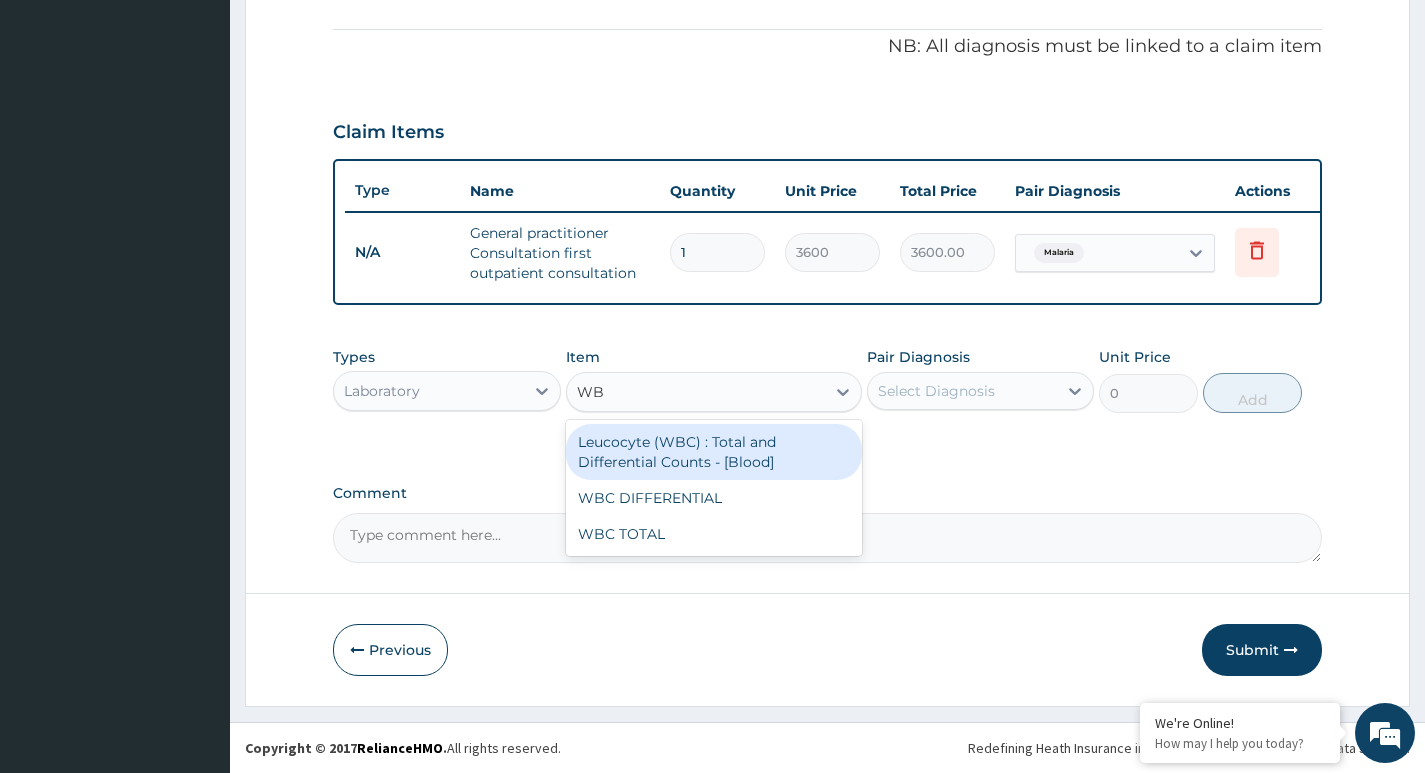 type on "WBC" 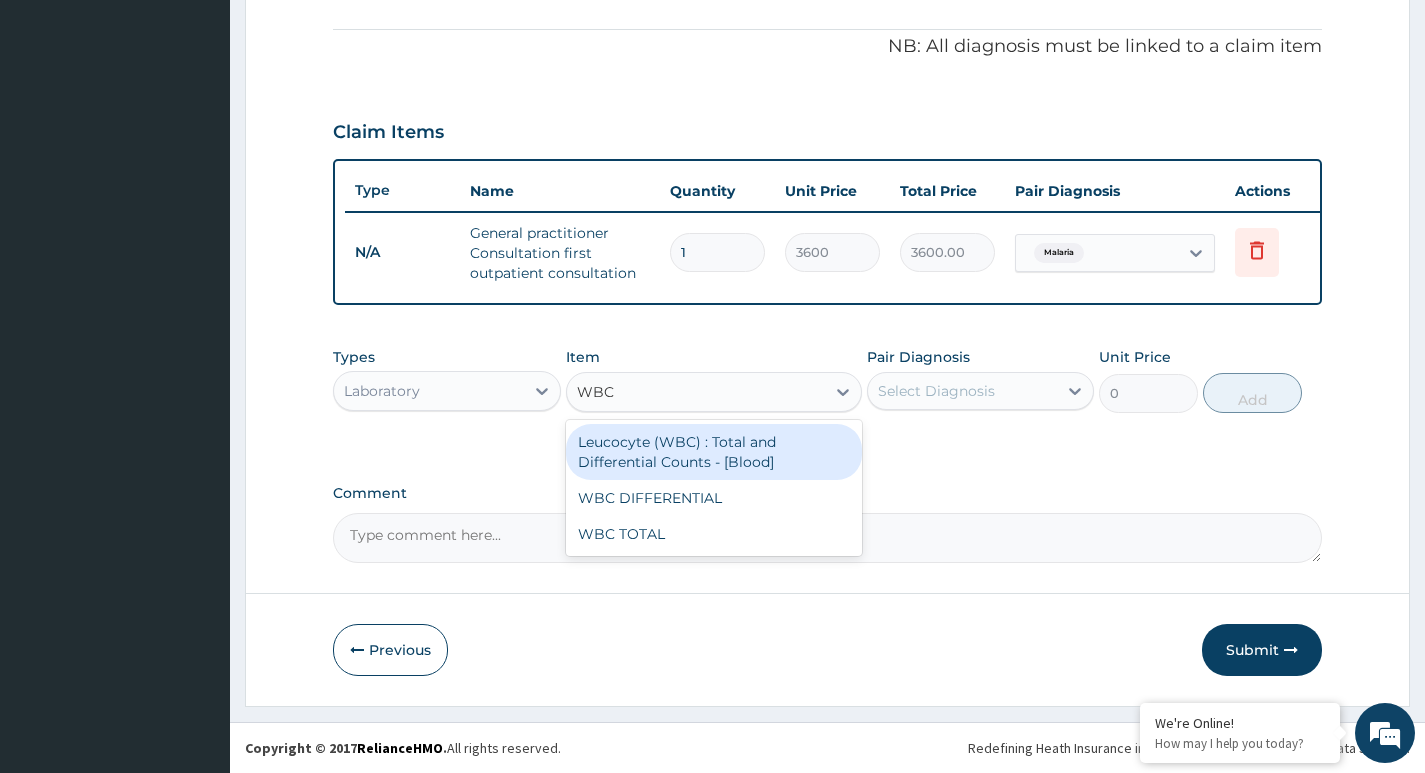 click on "Leucocyte (WBC) : Total and Differential Counts - [Blood]" at bounding box center [714, 452] 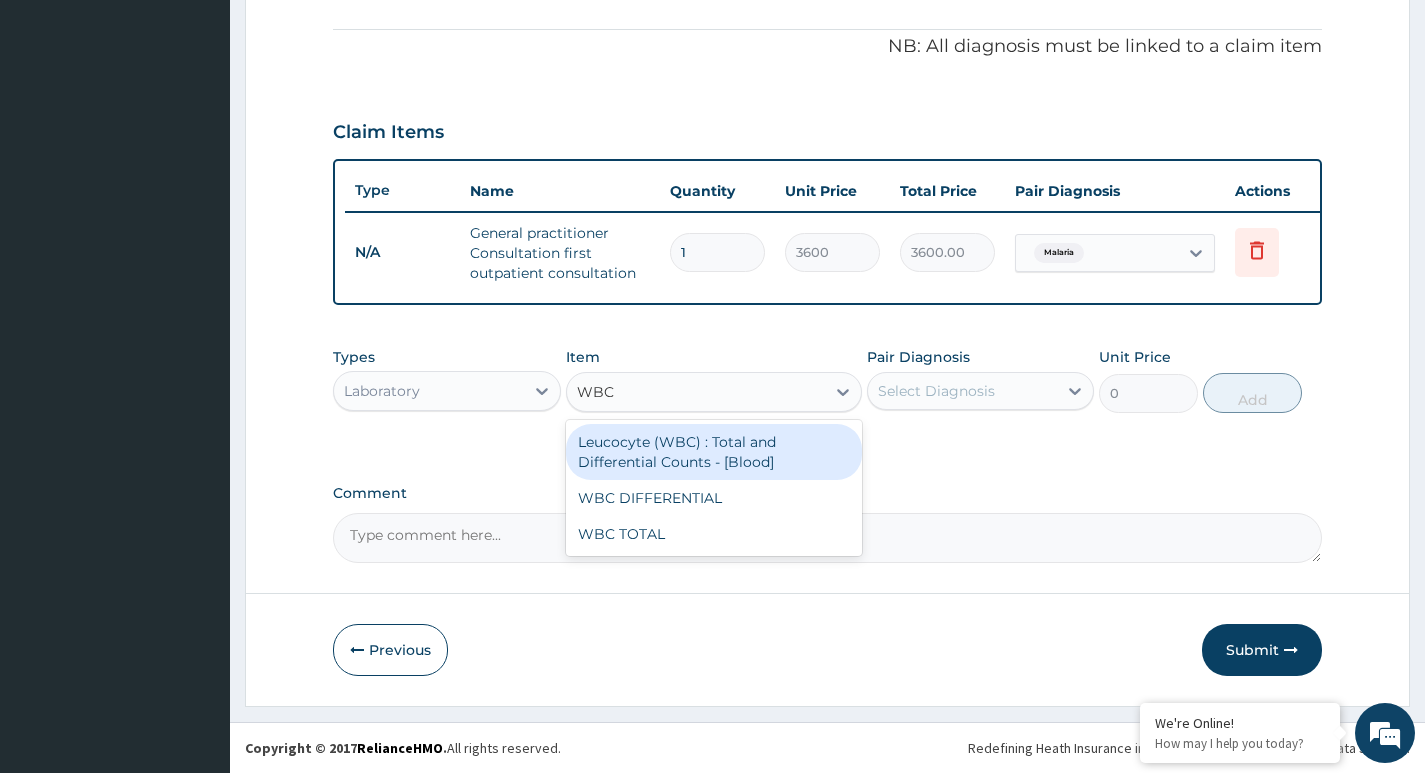 type 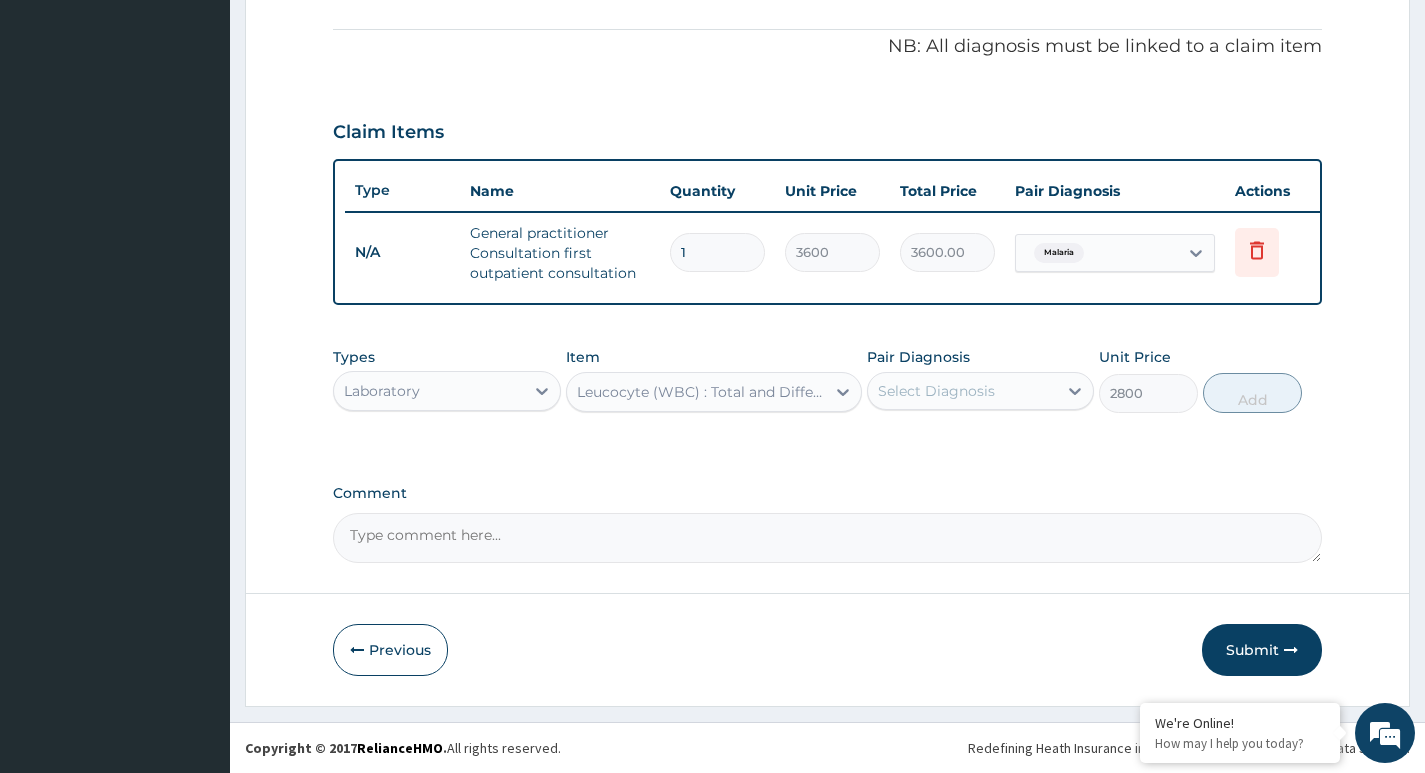 click on "Select Diagnosis" at bounding box center [936, 391] 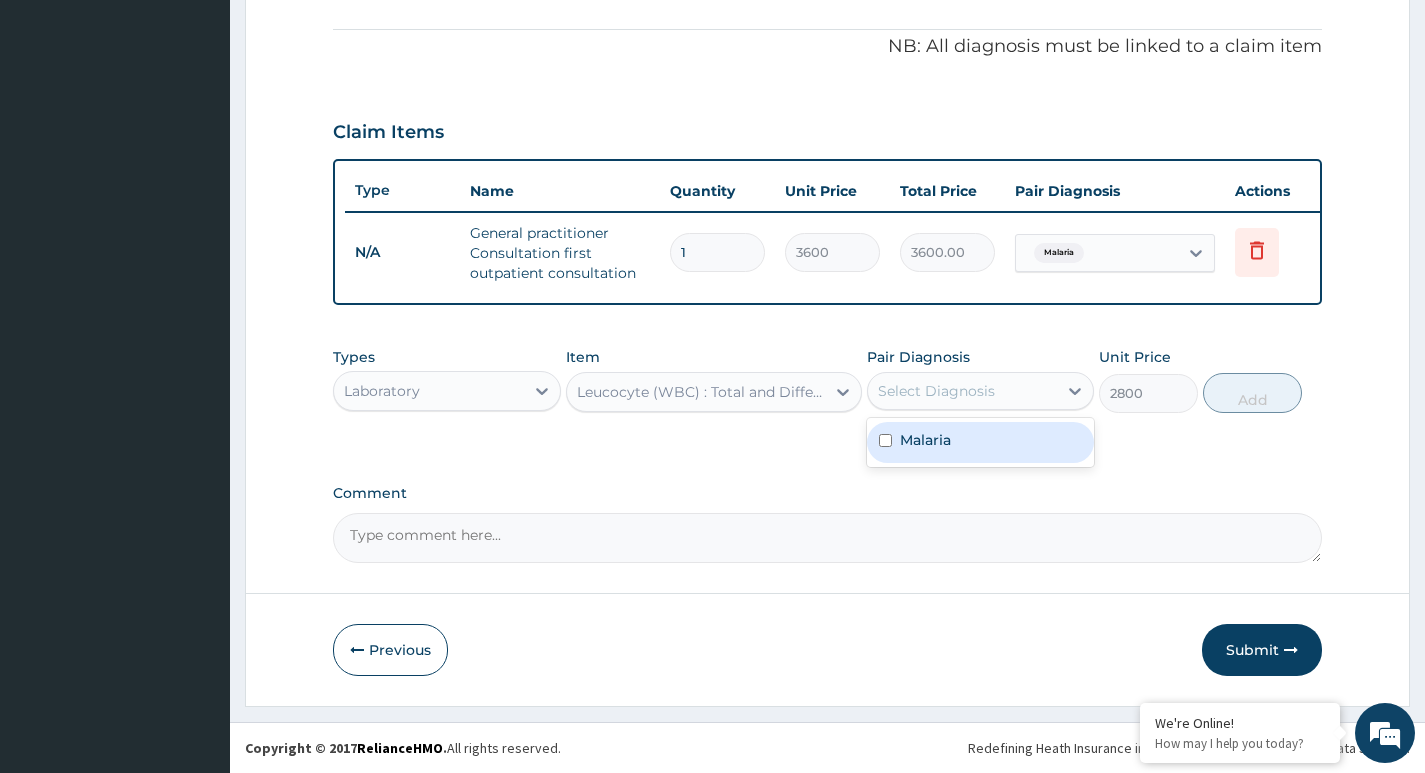 click at bounding box center [885, 440] 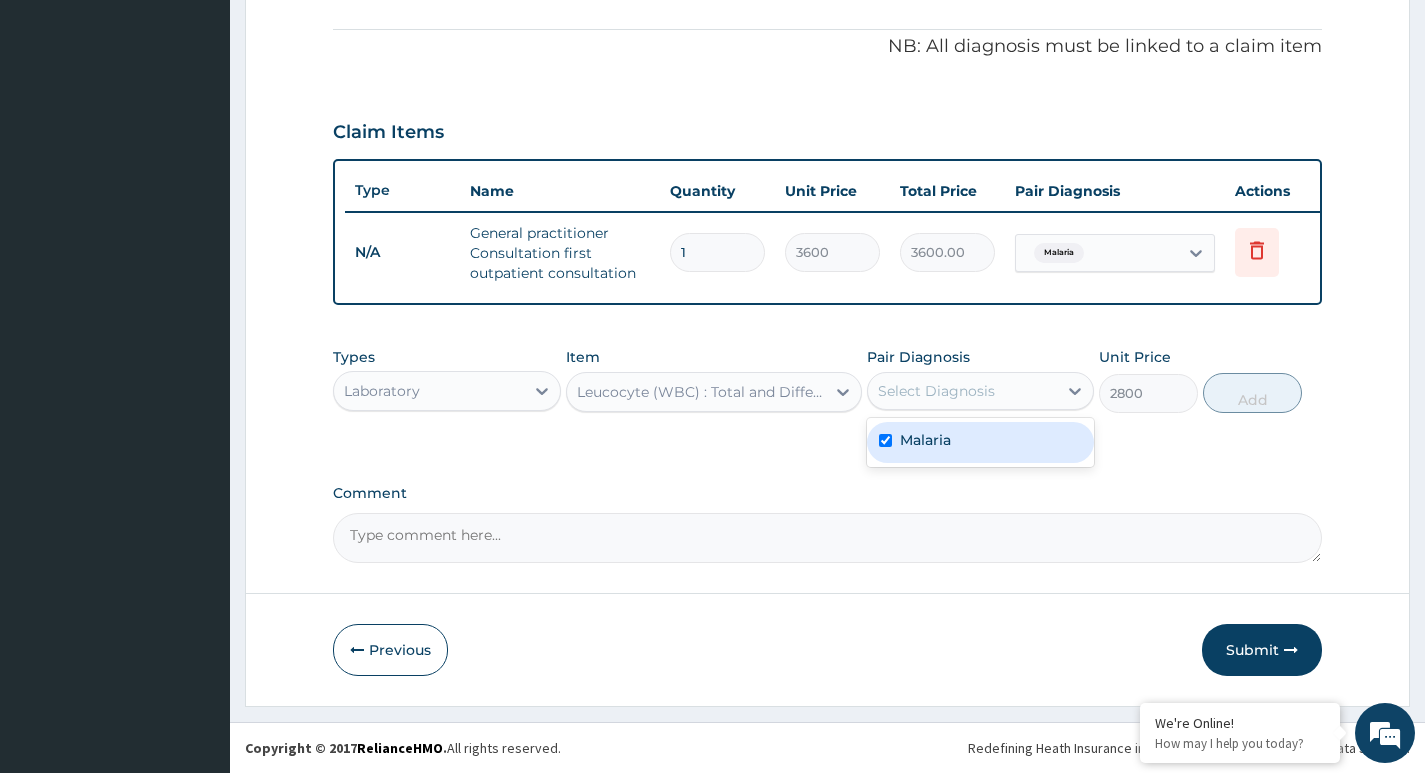 checkbox on "true" 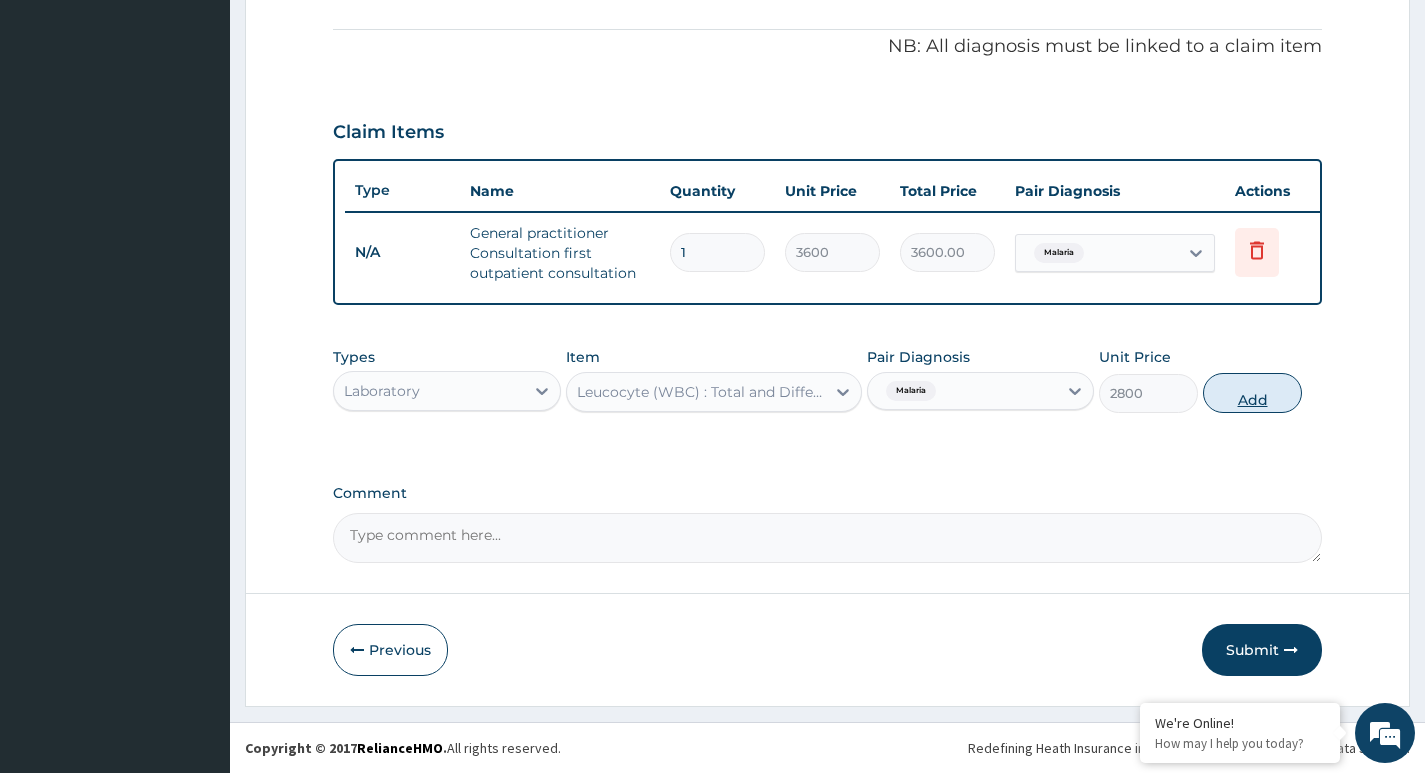 click on "Add" at bounding box center (1252, 393) 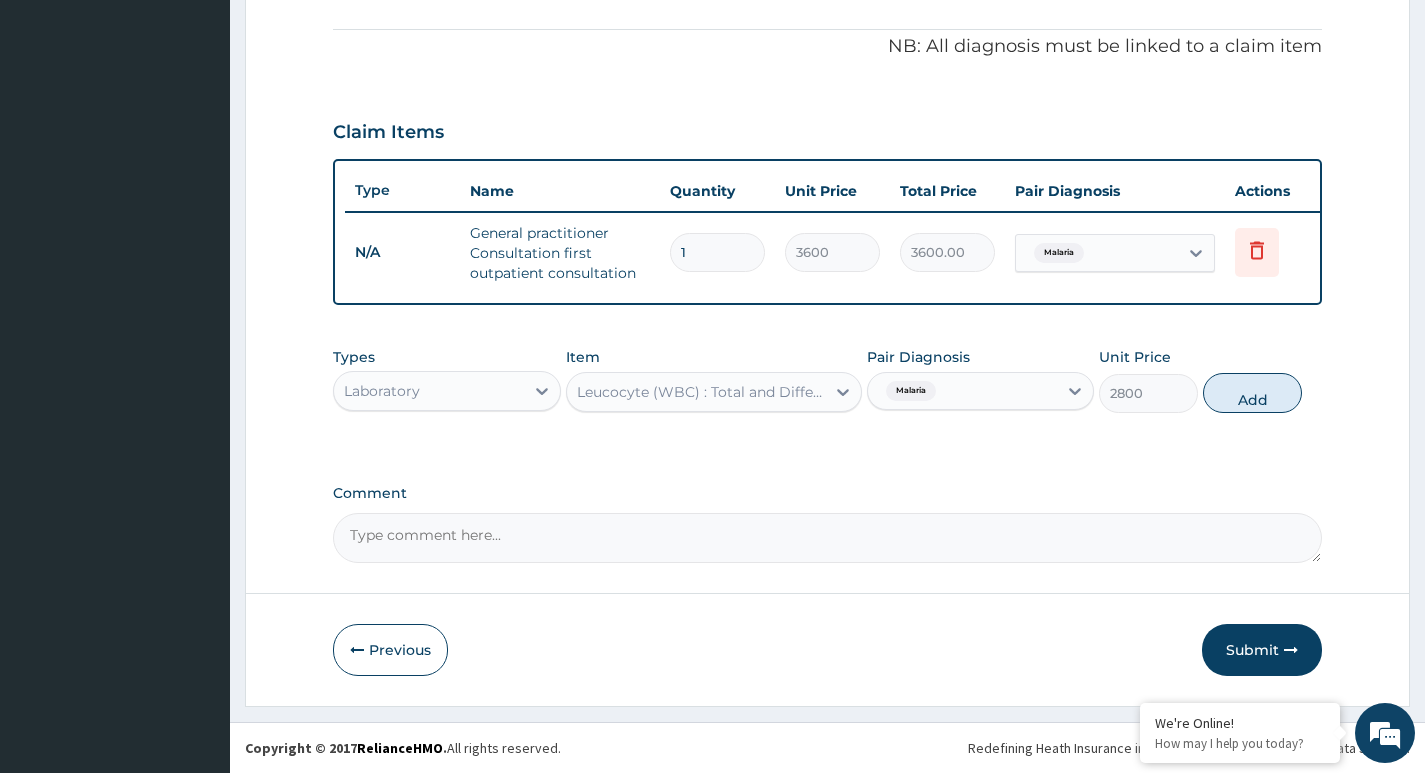 type on "0" 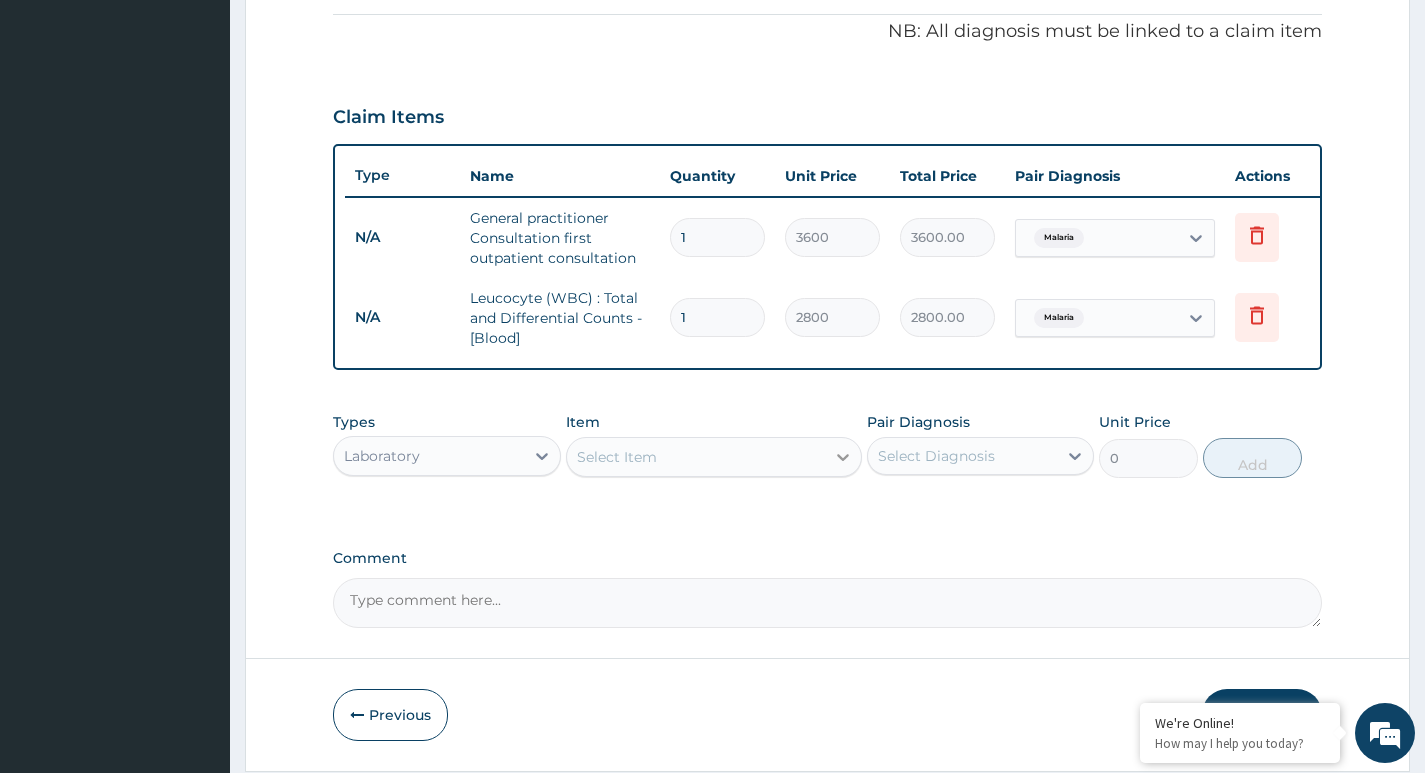 click 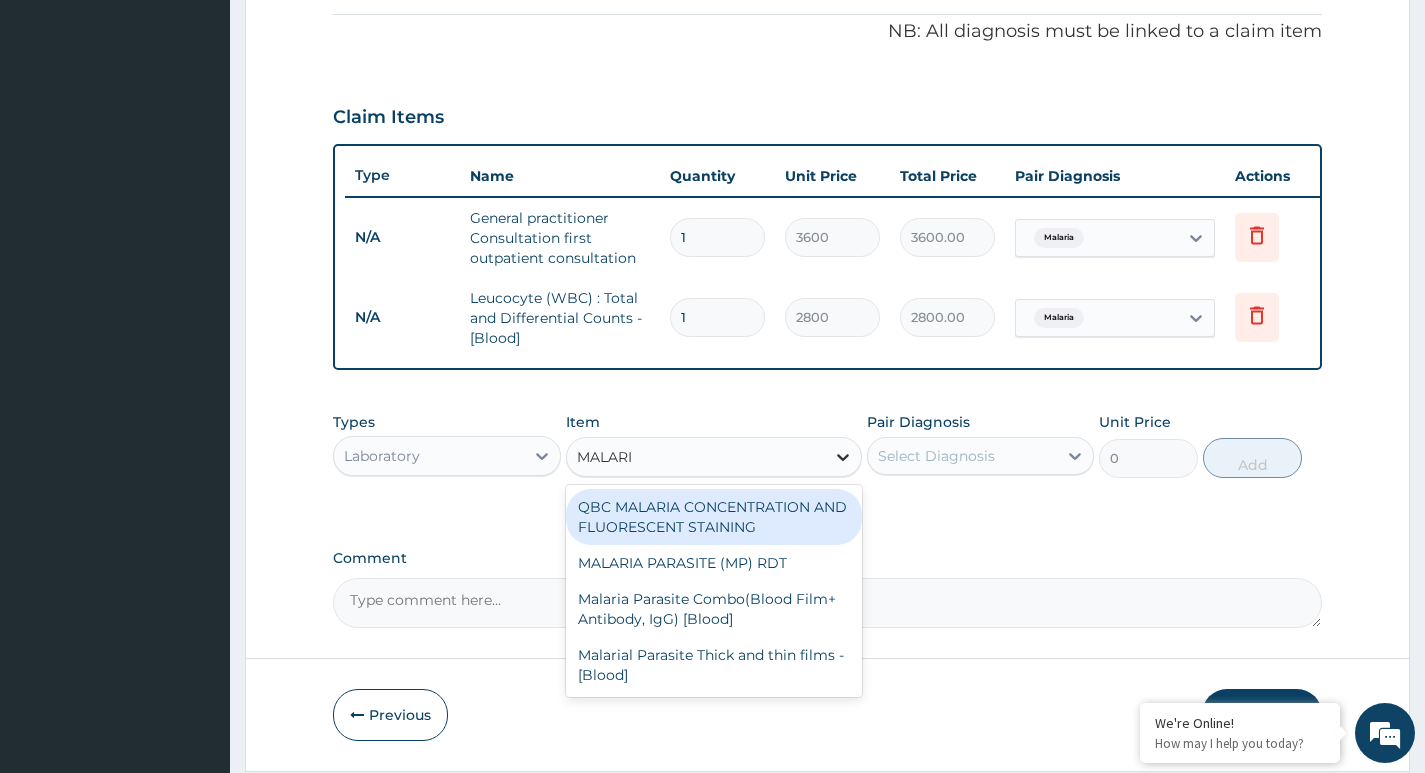 type on "MALARIA" 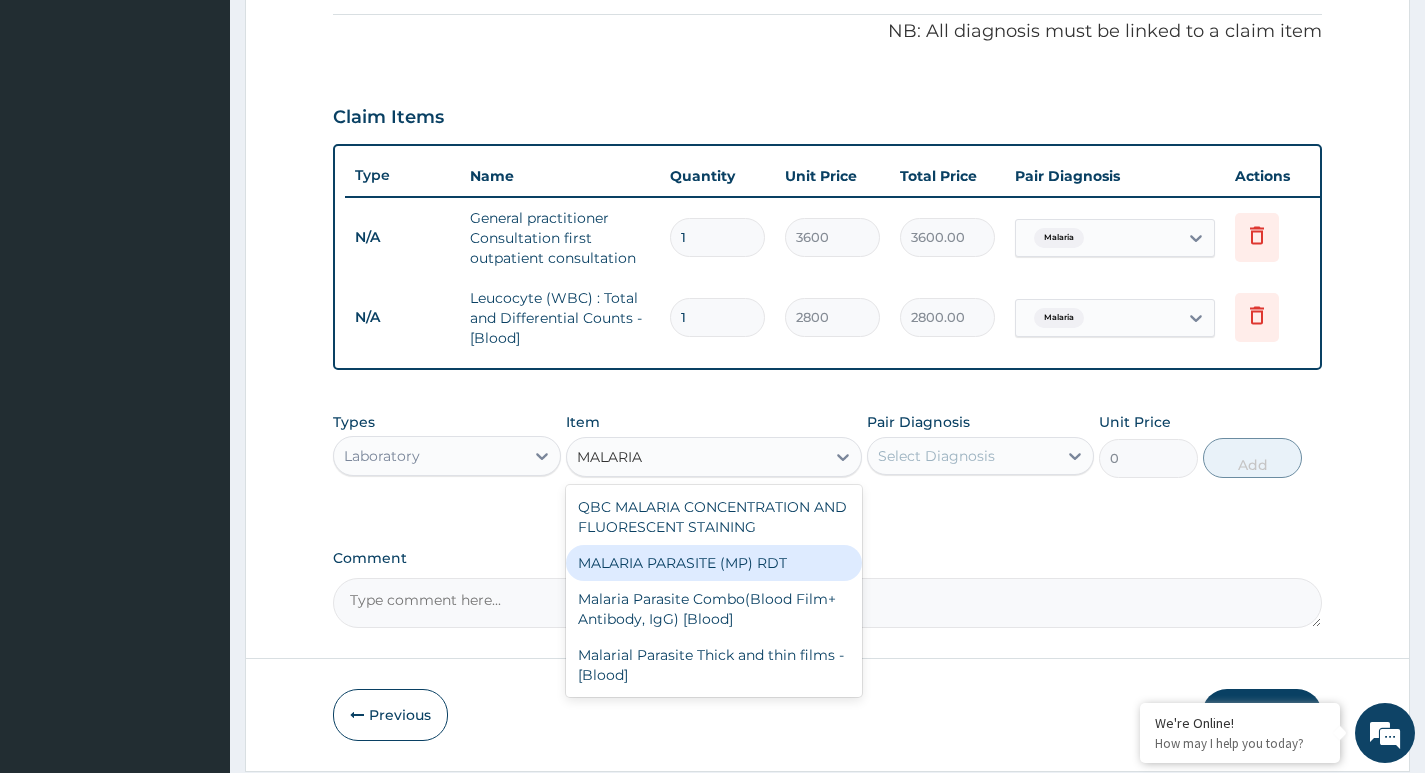 click on "MALARIA PARASITE (MP) RDT" at bounding box center (714, 563) 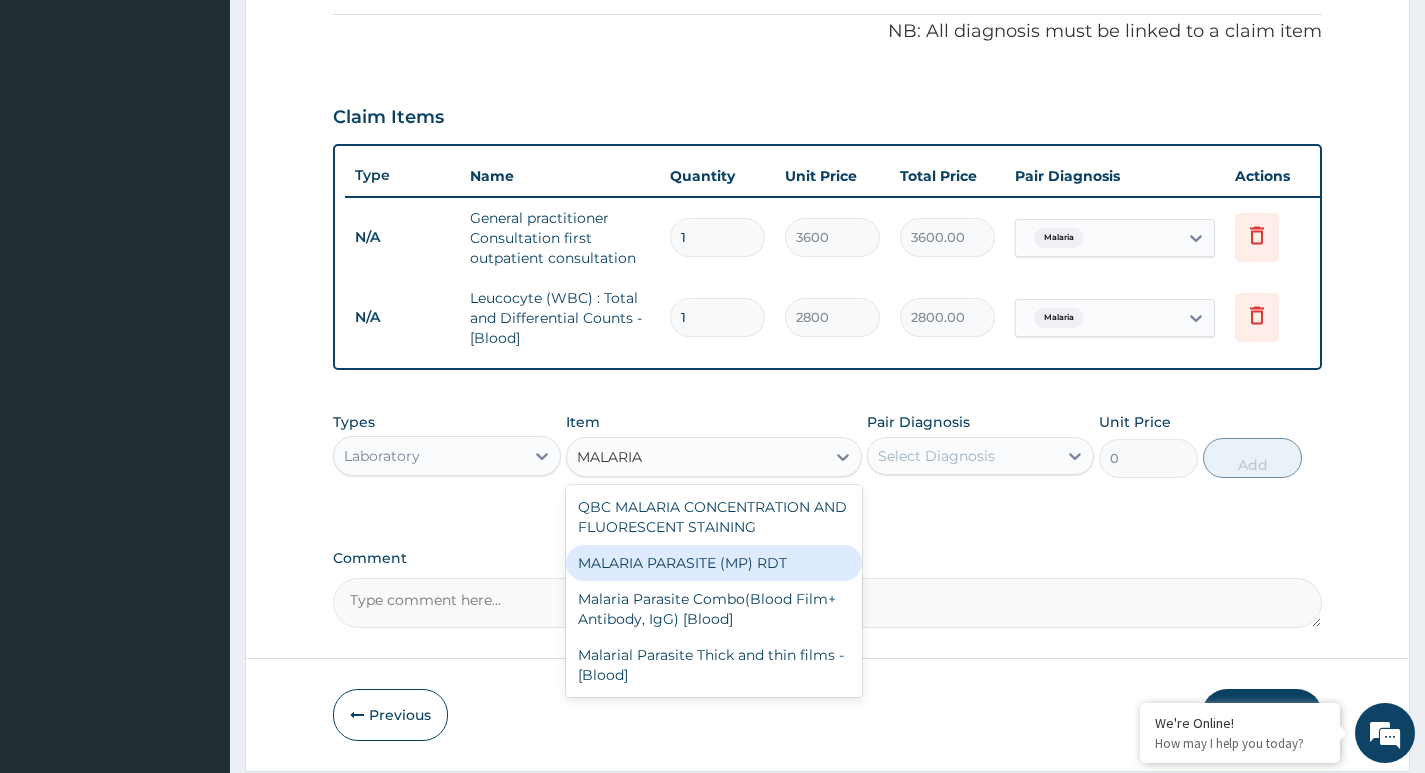 type 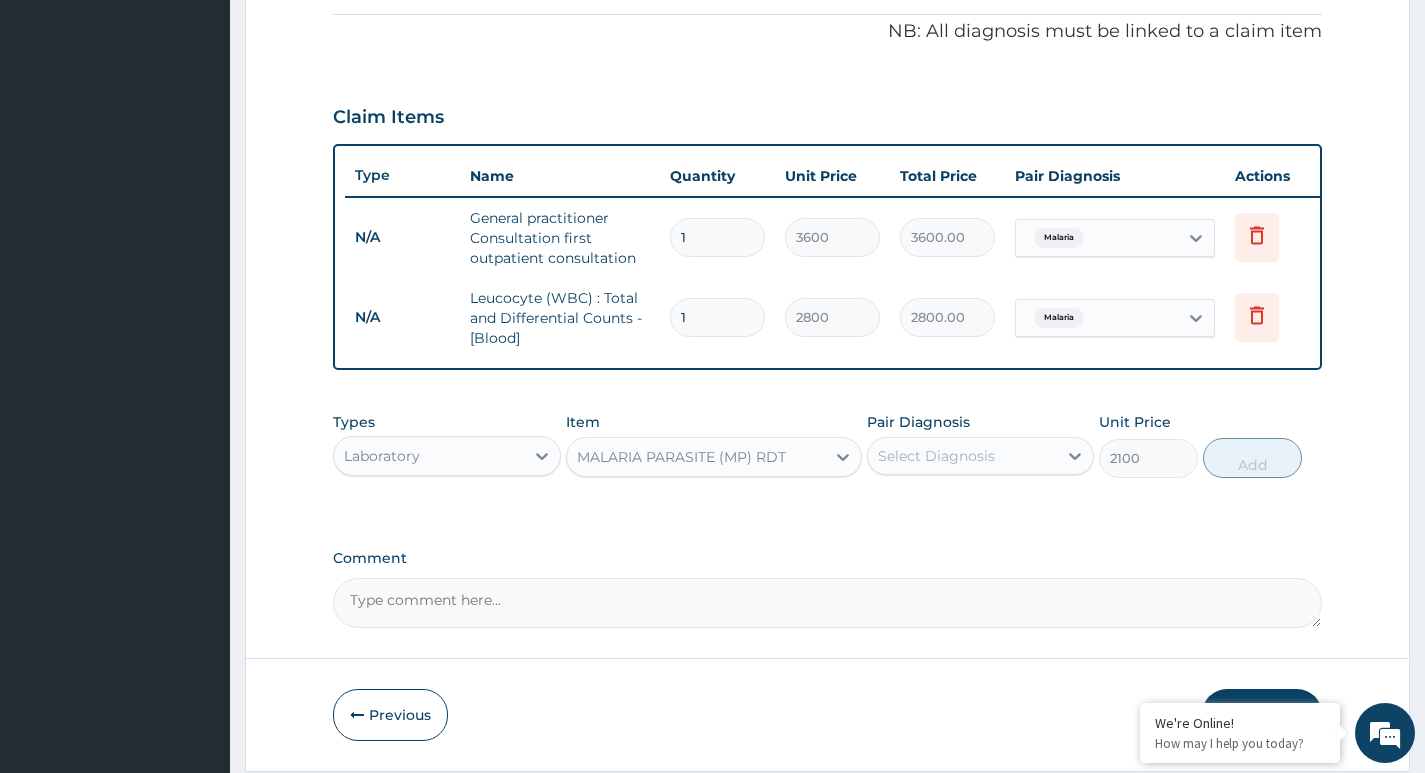 click on "Select Diagnosis" at bounding box center (936, 456) 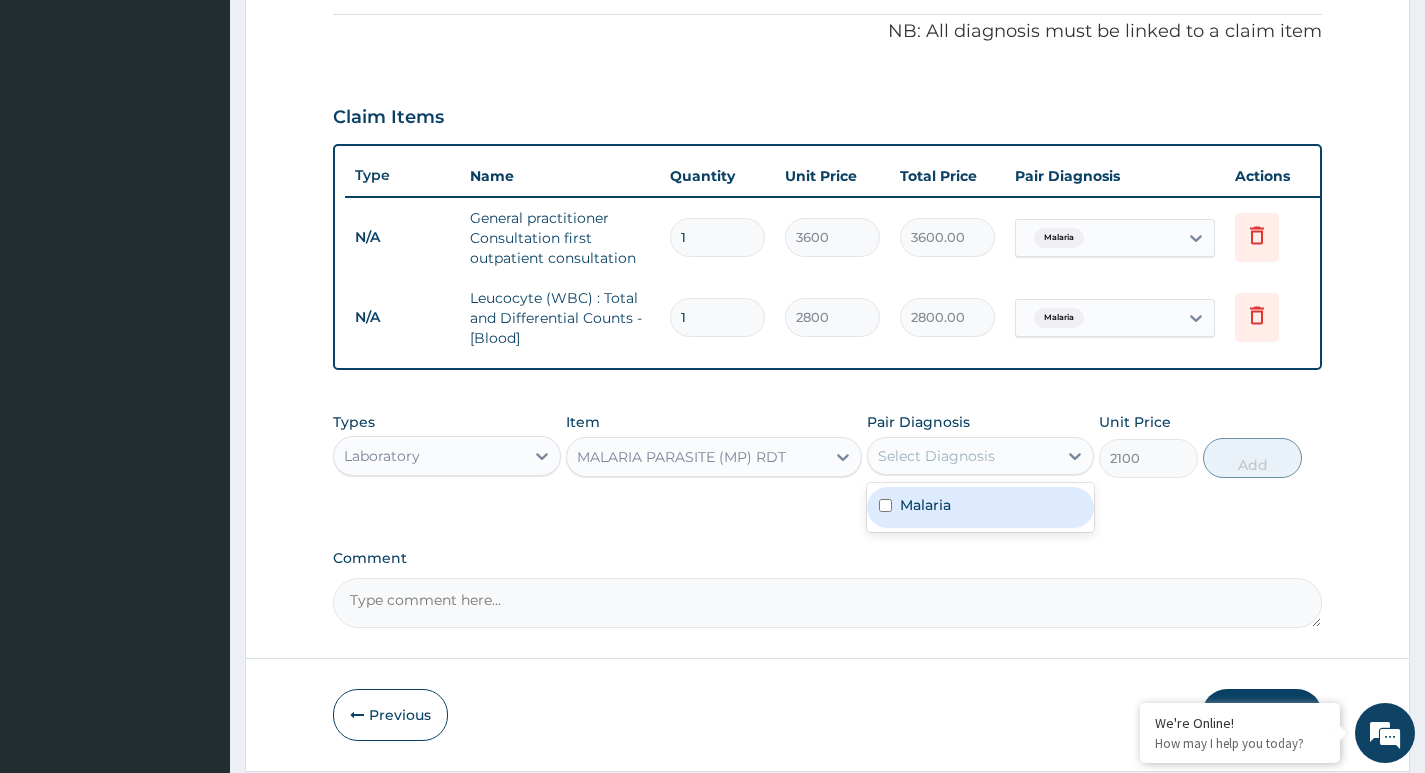 click at bounding box center [885, 505] 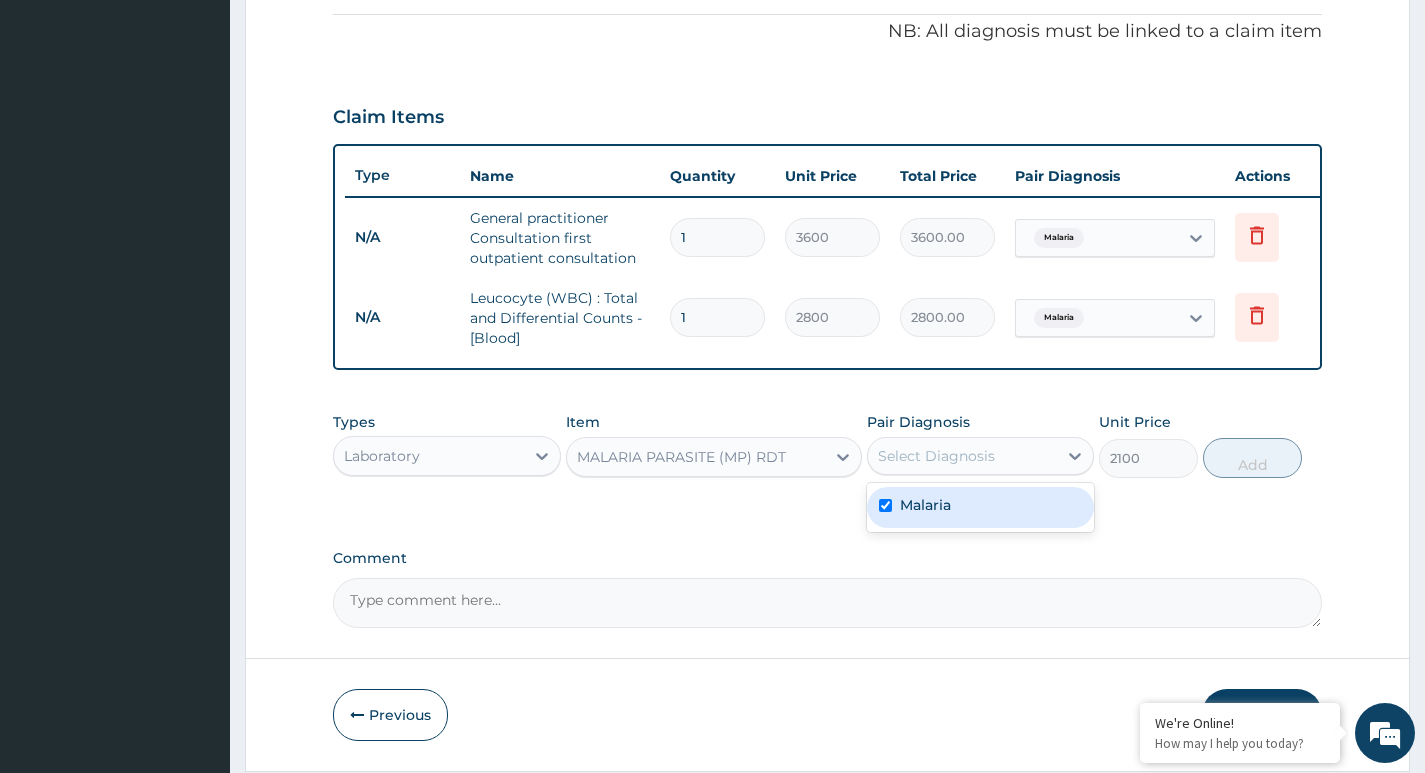 checkbox on "true" 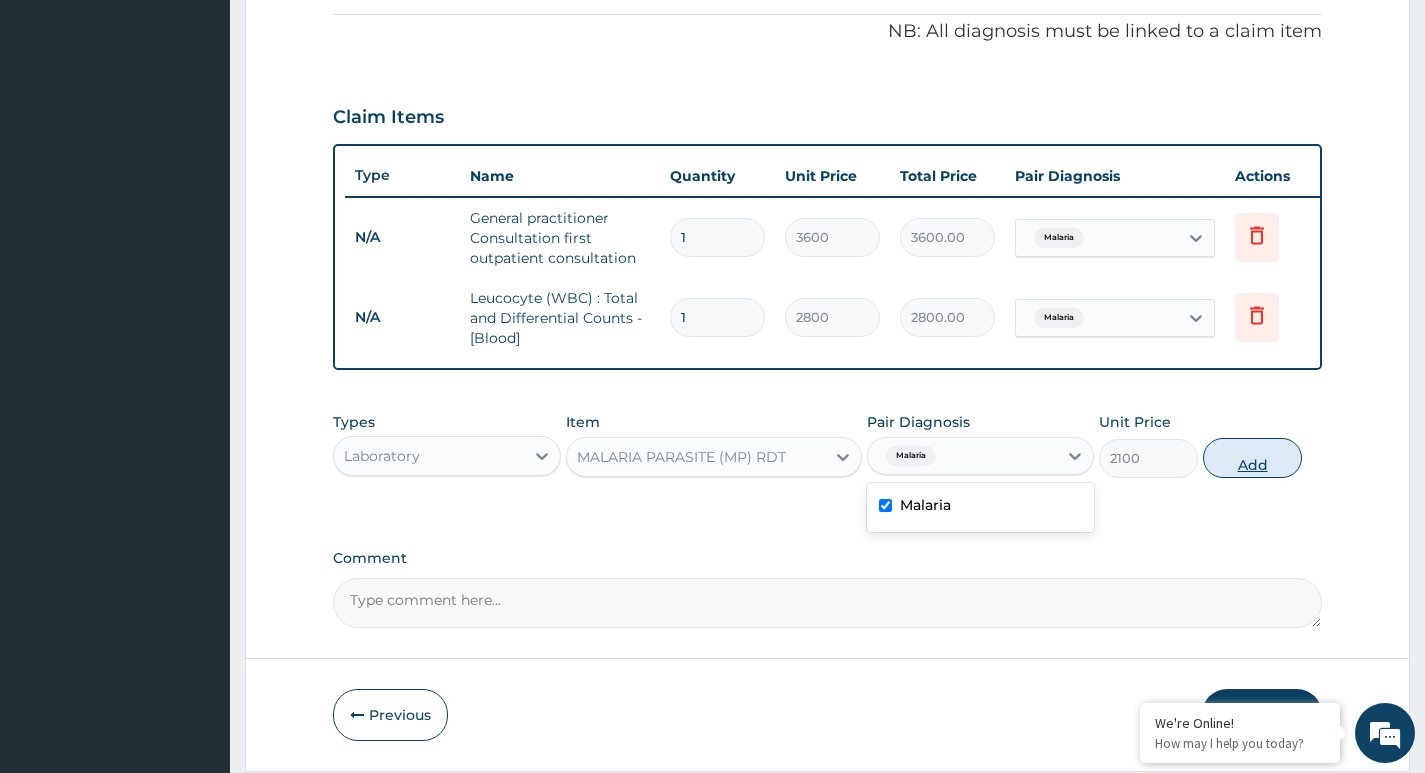 click on "Add" at bounding box center (1252, 458) 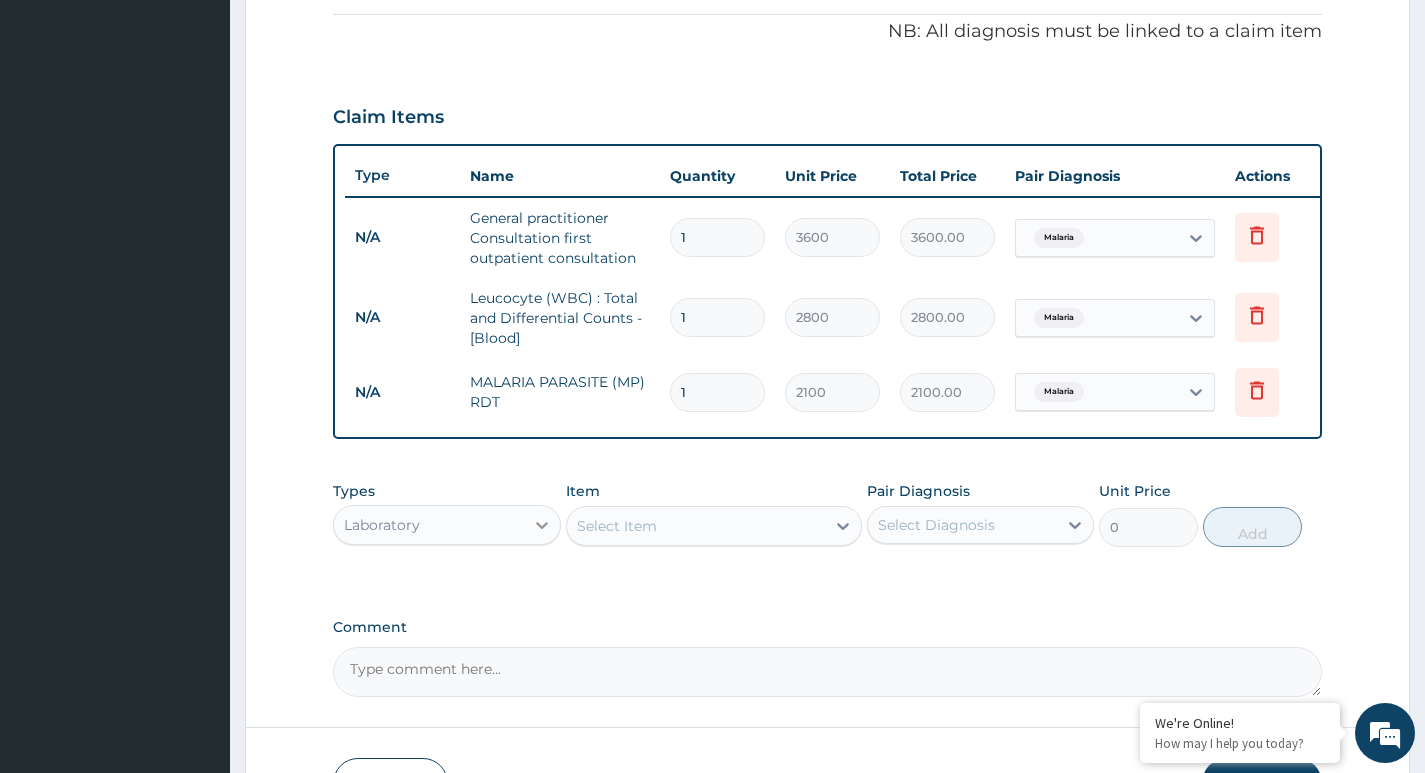 click 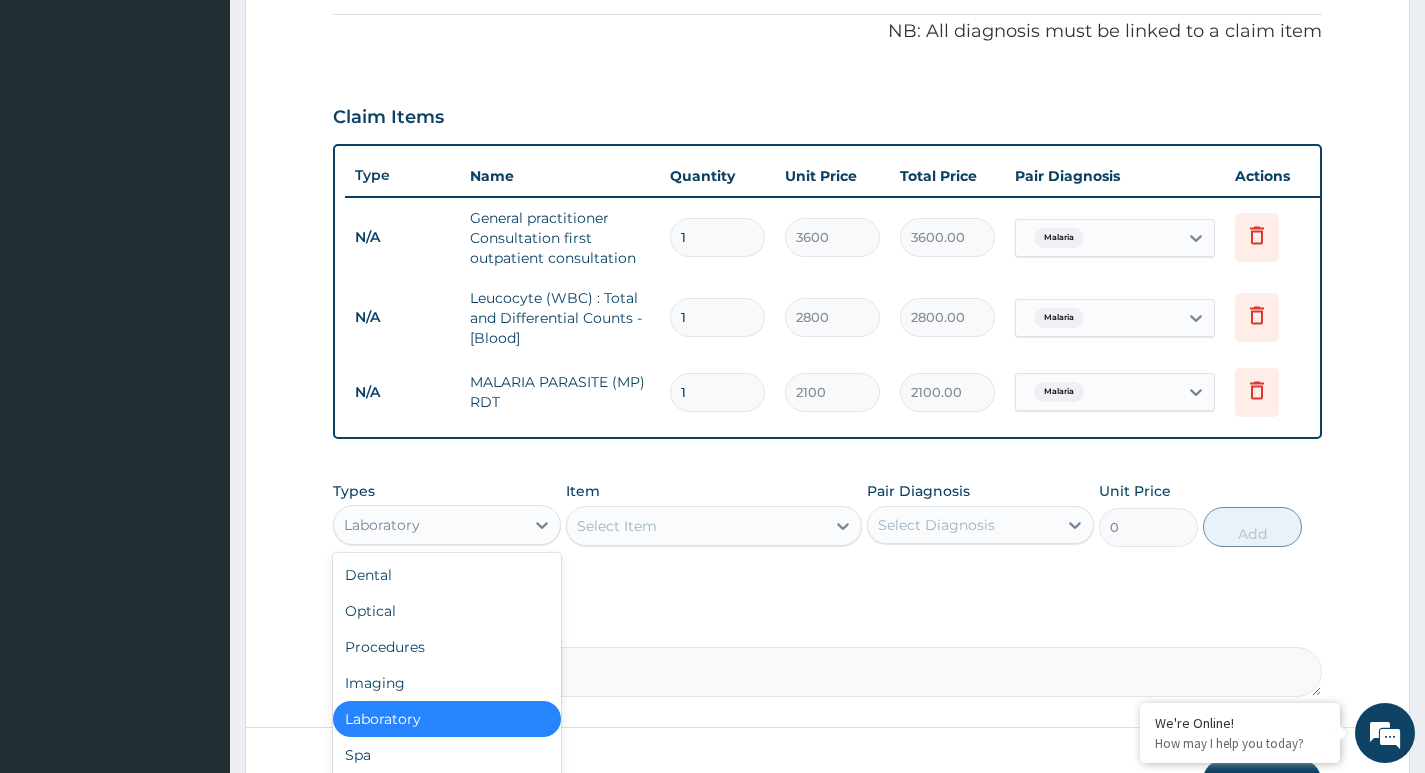 scroll, scrollTop: 68, scrollLeft: 0, axis: vertical 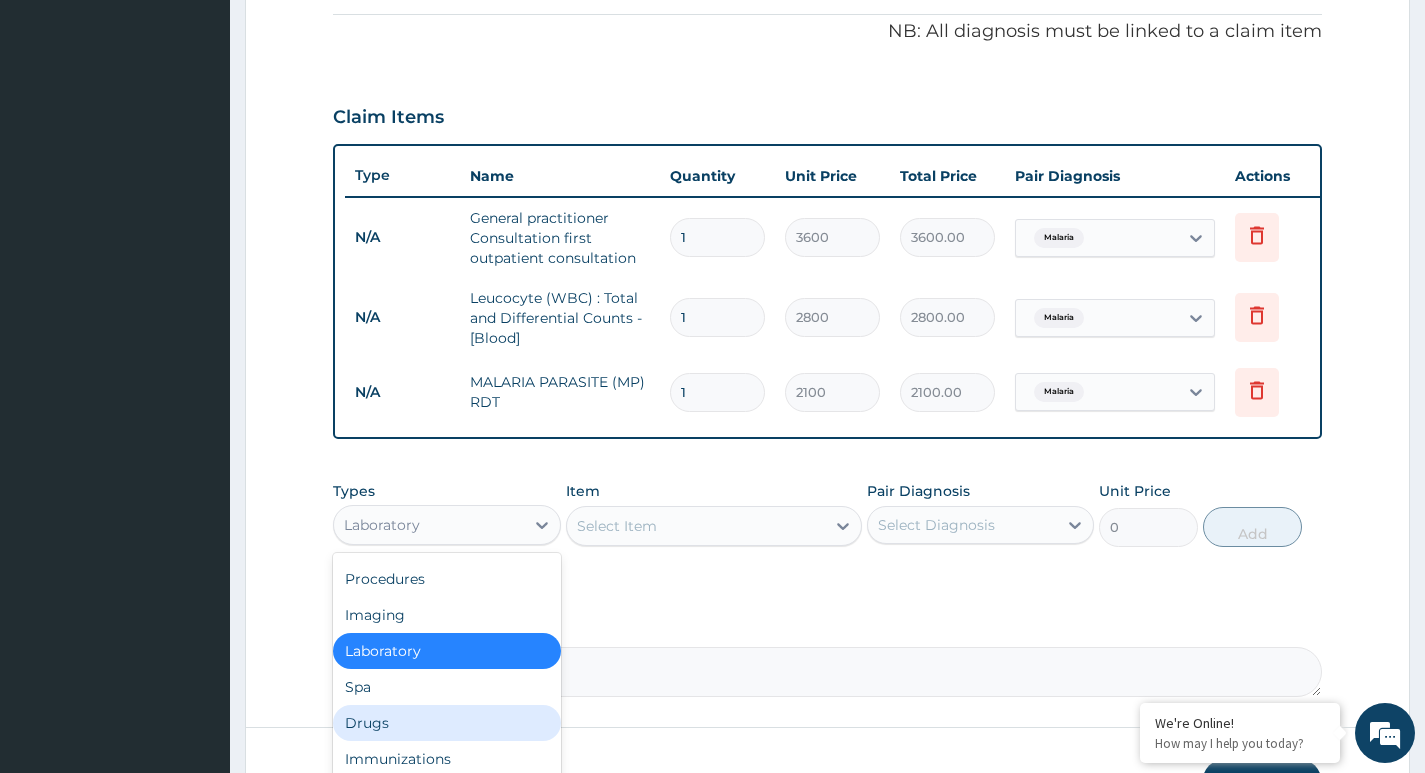 drag, startPoint x: 420, startPoint y: 731, endPoint x: 479, endPoint y: 703, distance: 65.30697 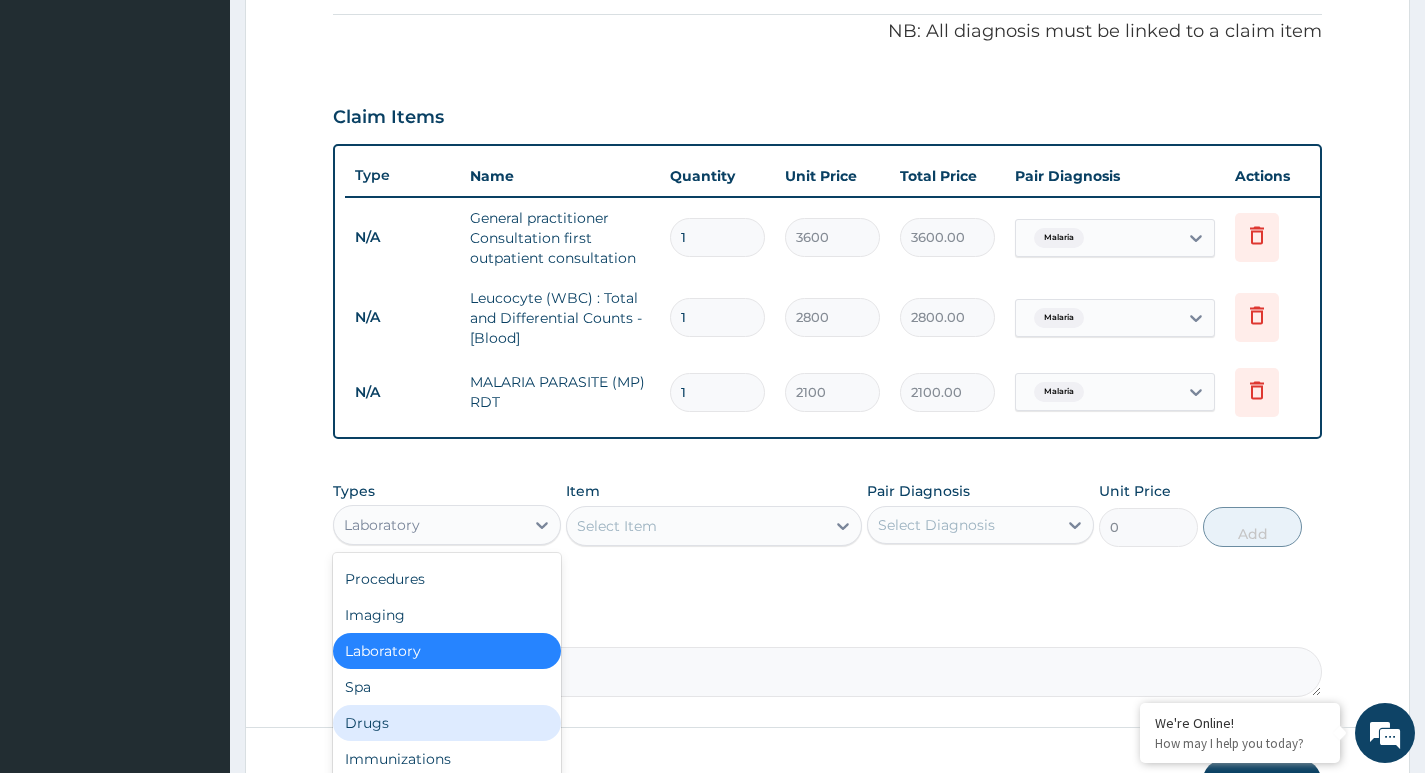 click on "Drugs" at bounding box center [446, 723] 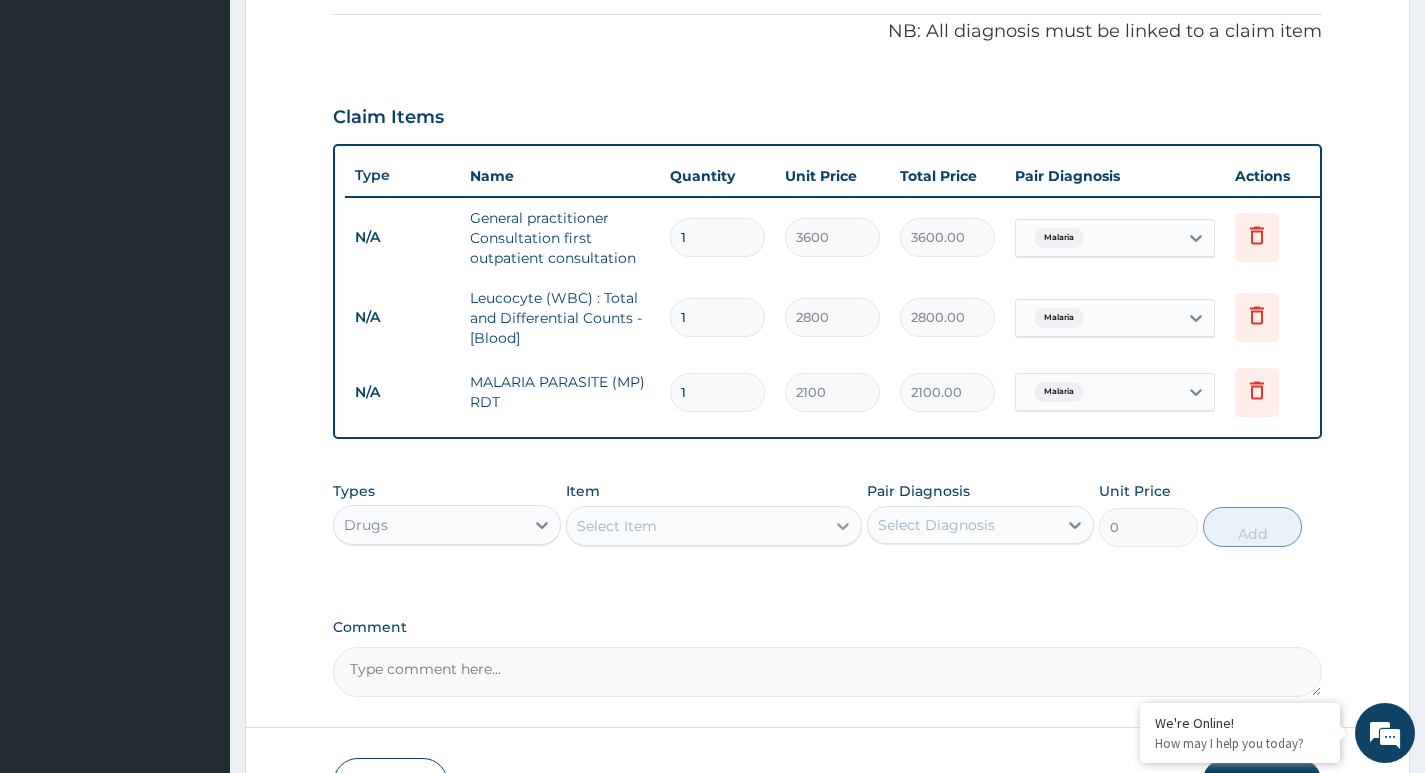 click 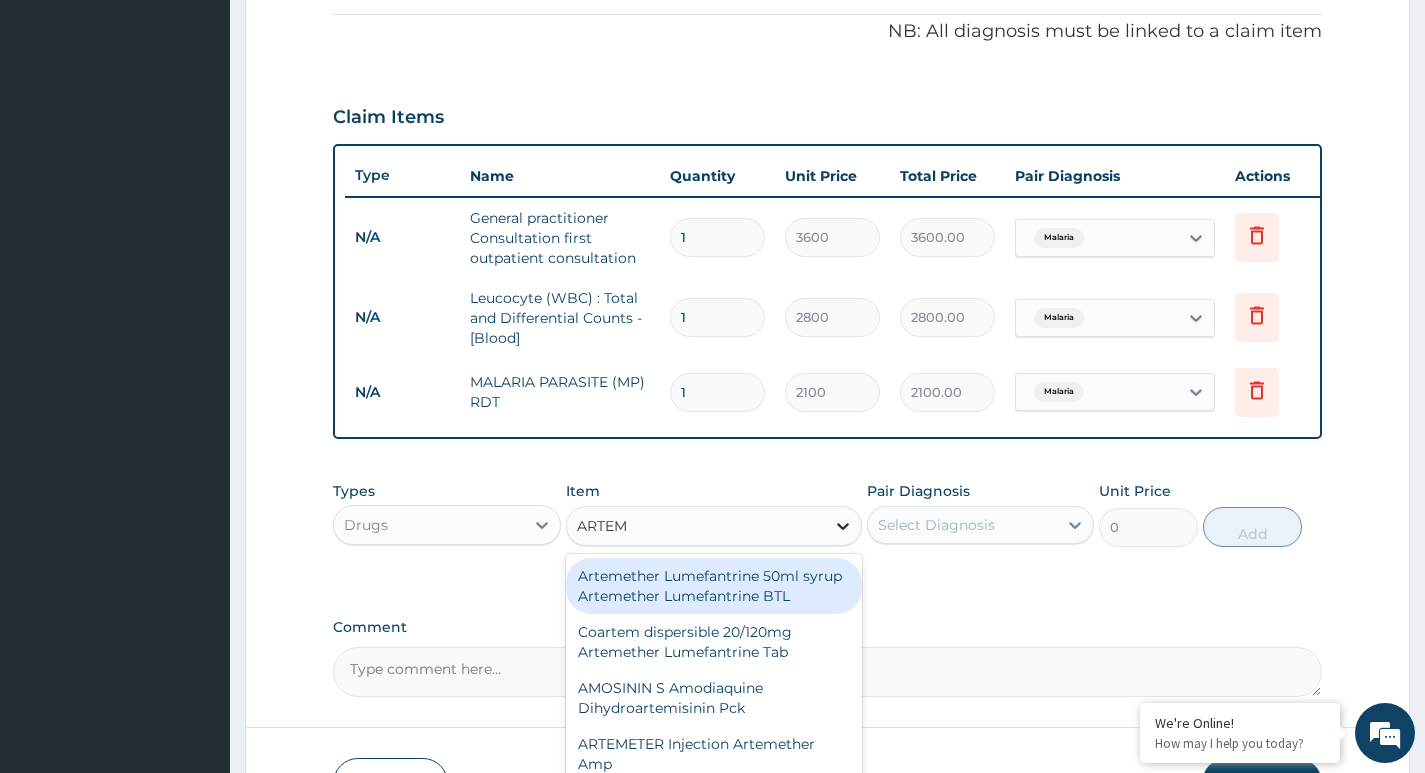 type on "ARTEME" 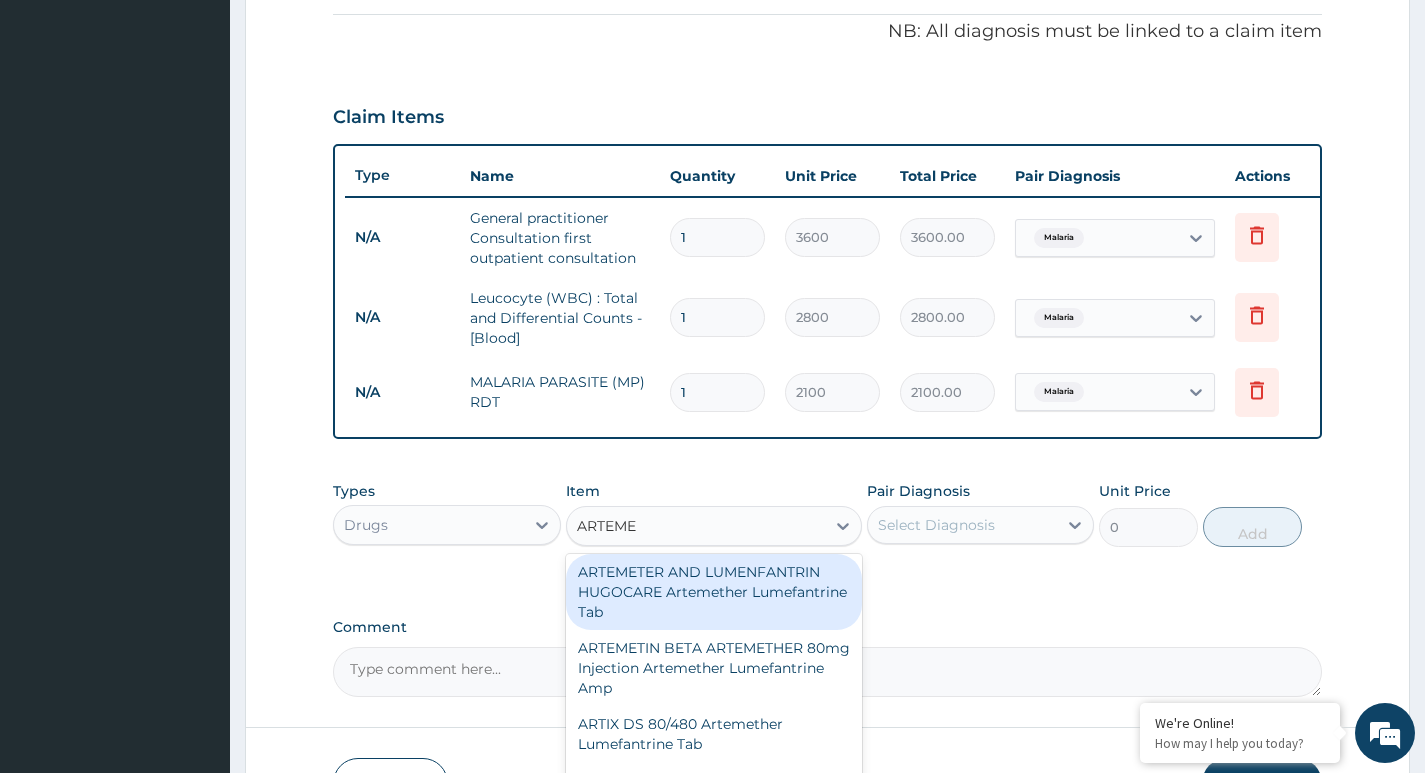 scroll, scrollTop: 1000, scrollLeft: 0, axis: vertical 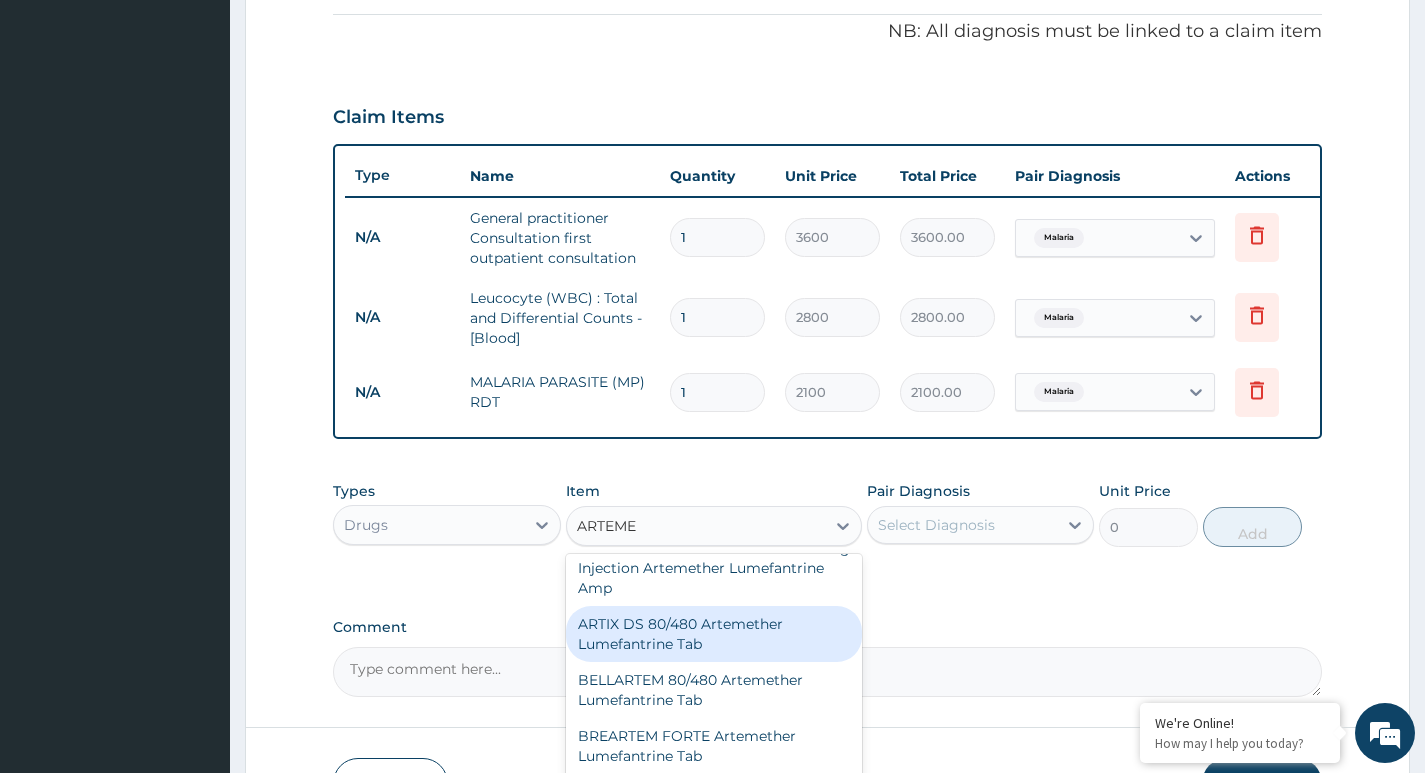 click on "ARTIX DS 80/480 Artemether Lumefantrine Tab" at bounding box center [714, 634] 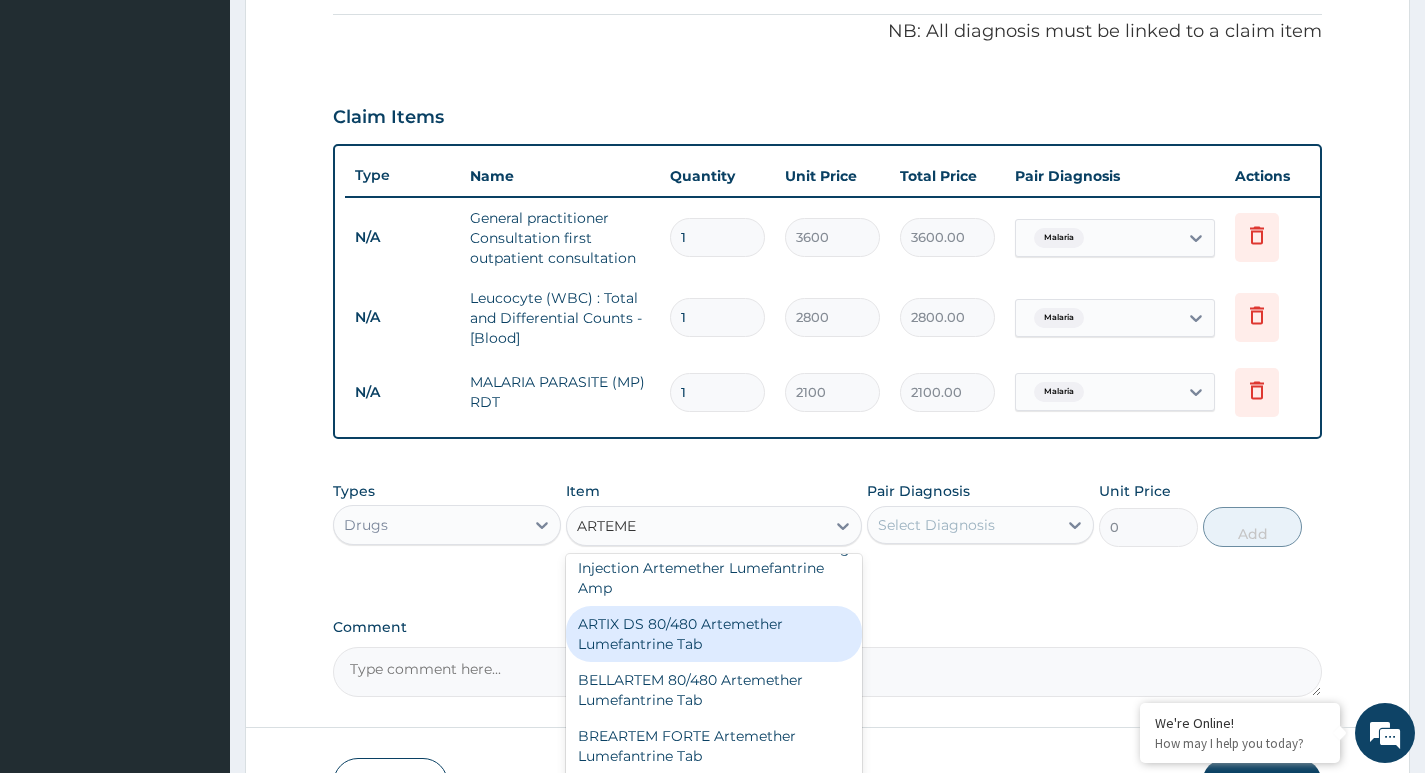 type 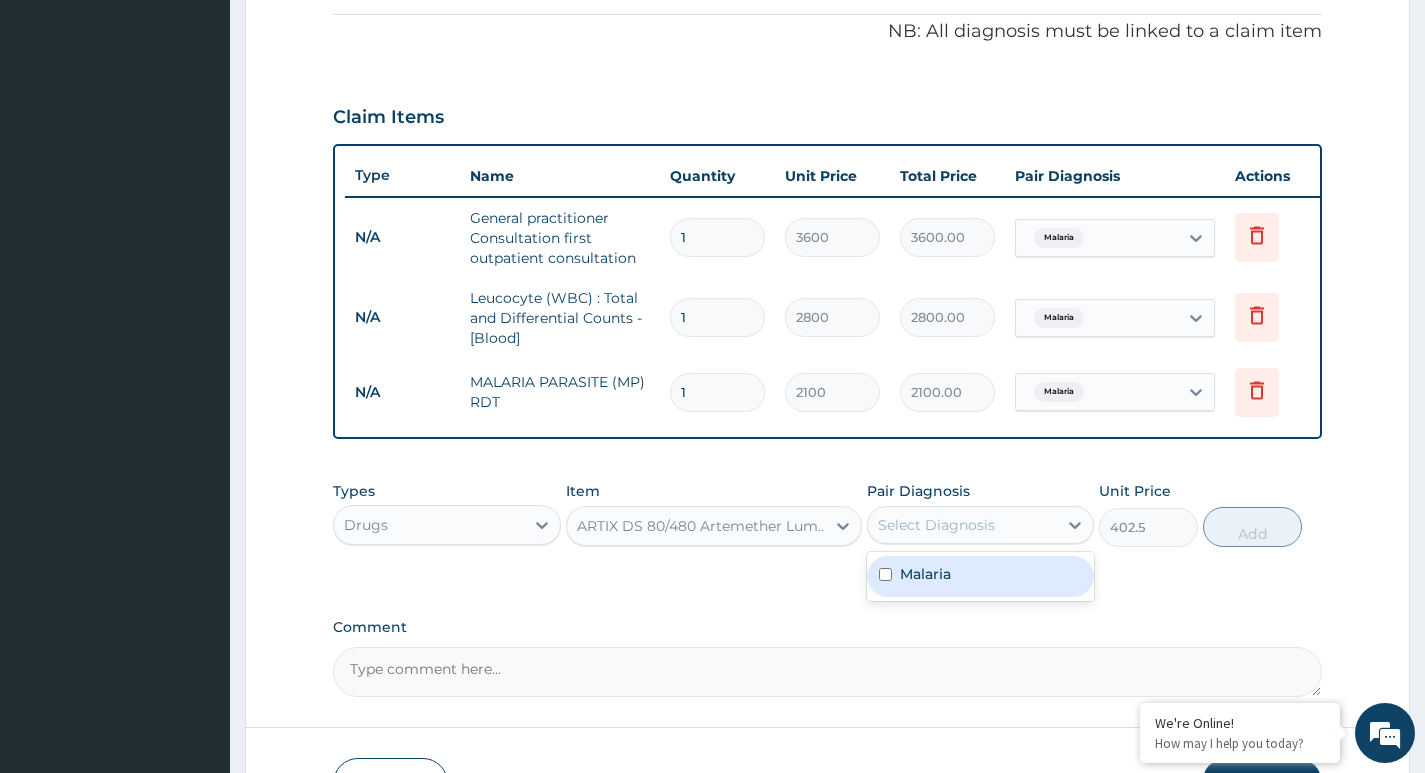 click on "Select Diagnosis" at bounding box center [936, 525] 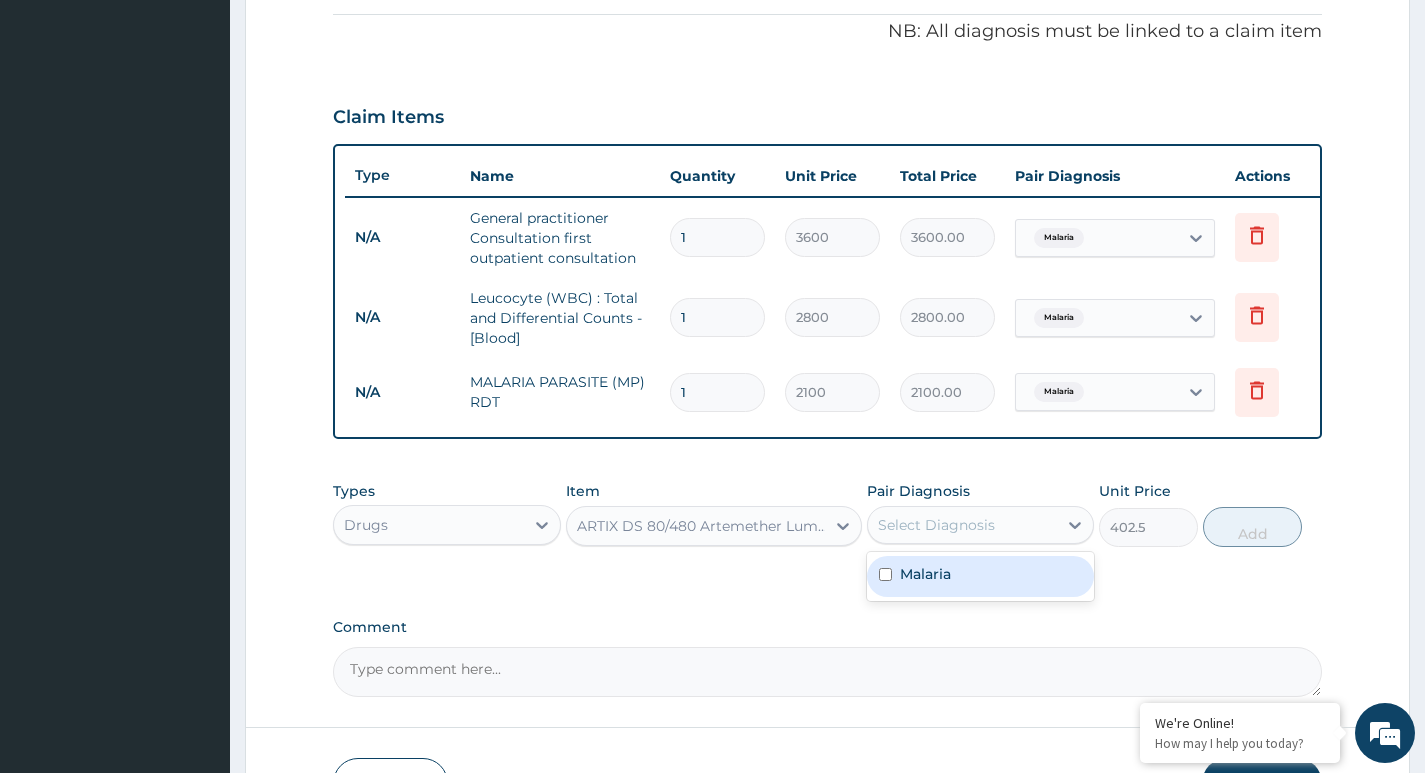 click at bounding box center (885, 574) 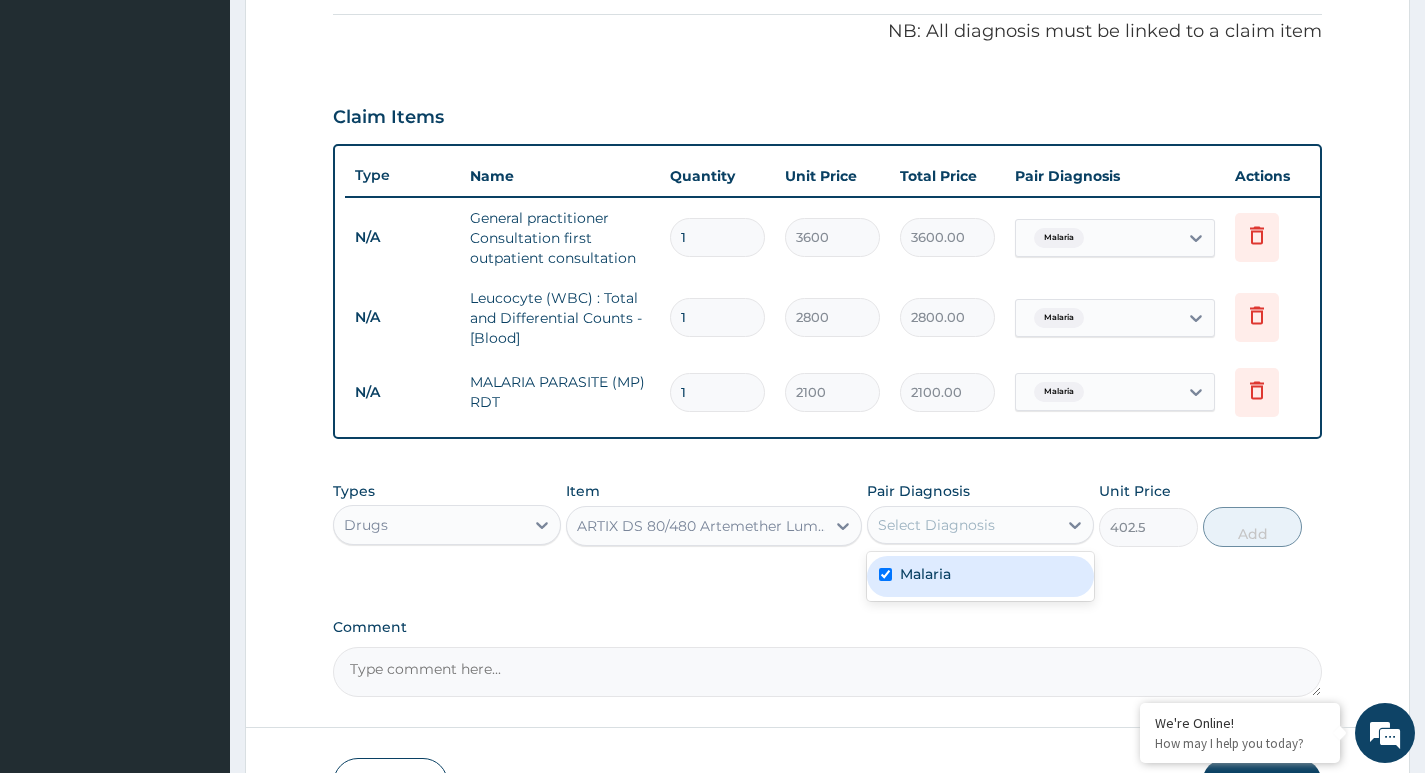 checkbox on "true" 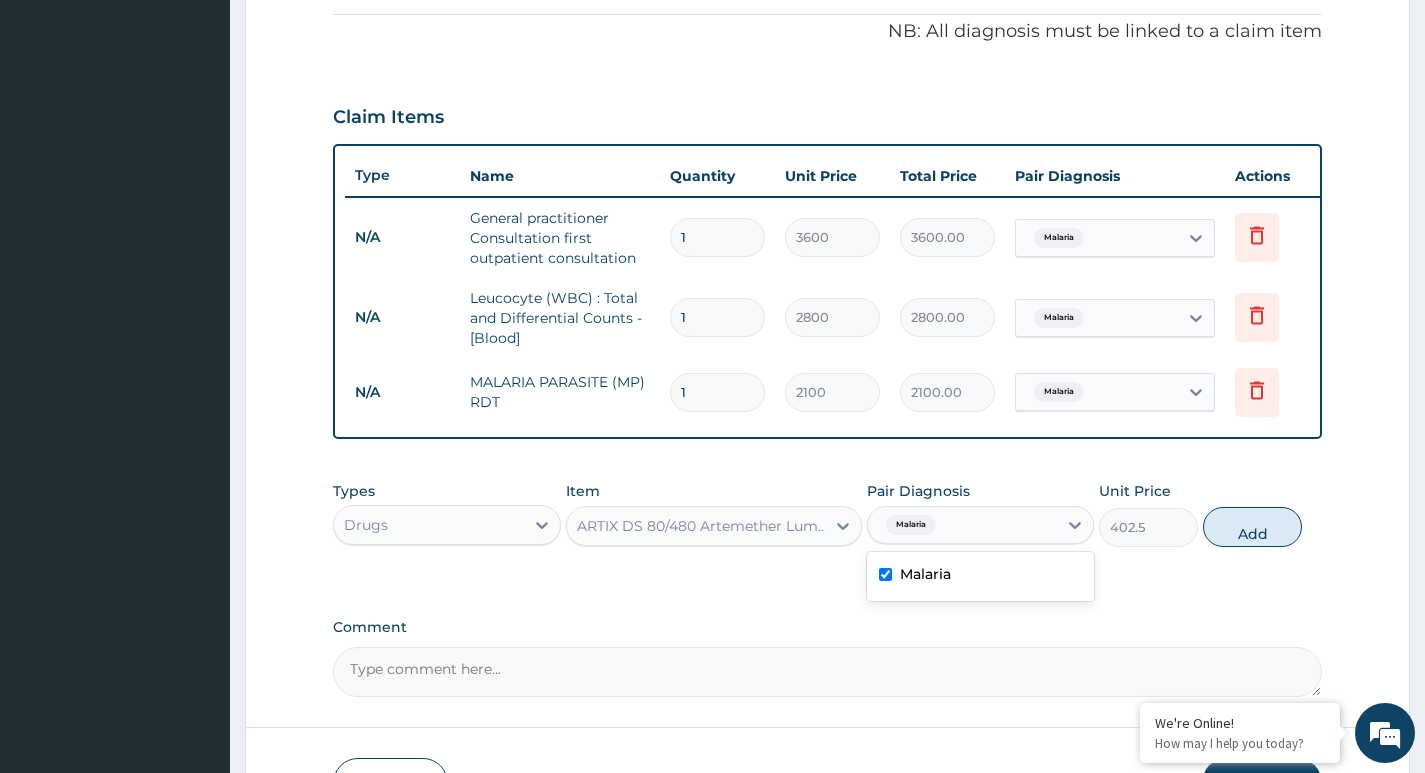 click on "Add" at bounding box center (1252, 527) 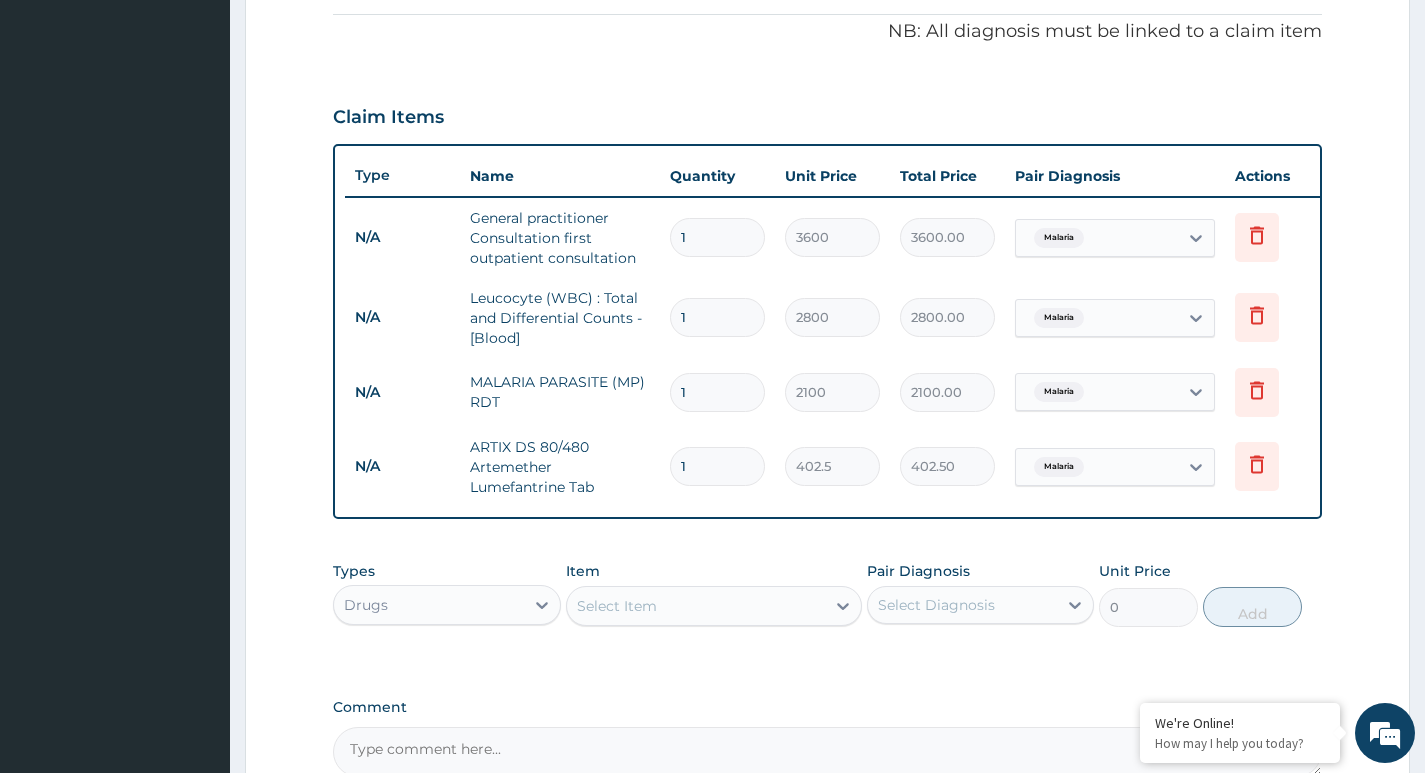 type 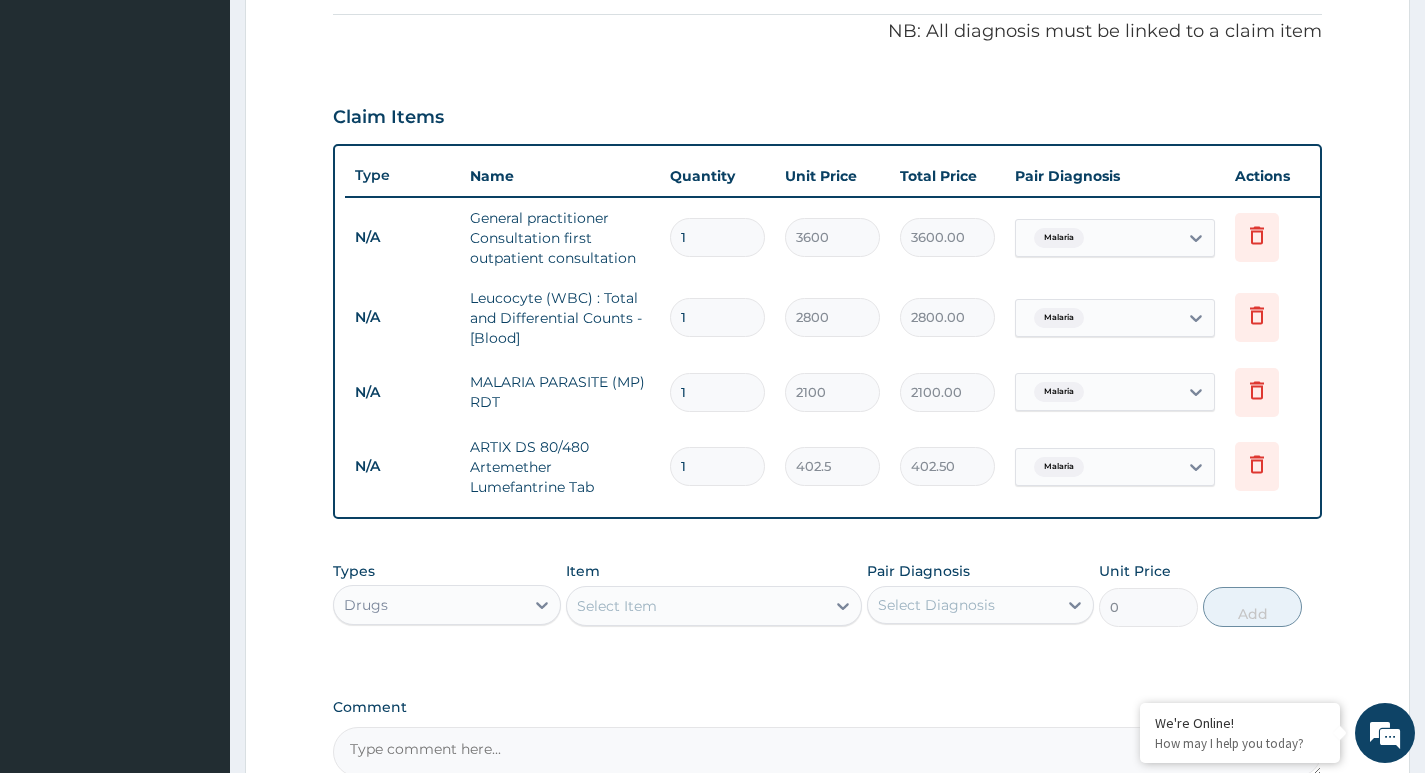 type on "0.00" 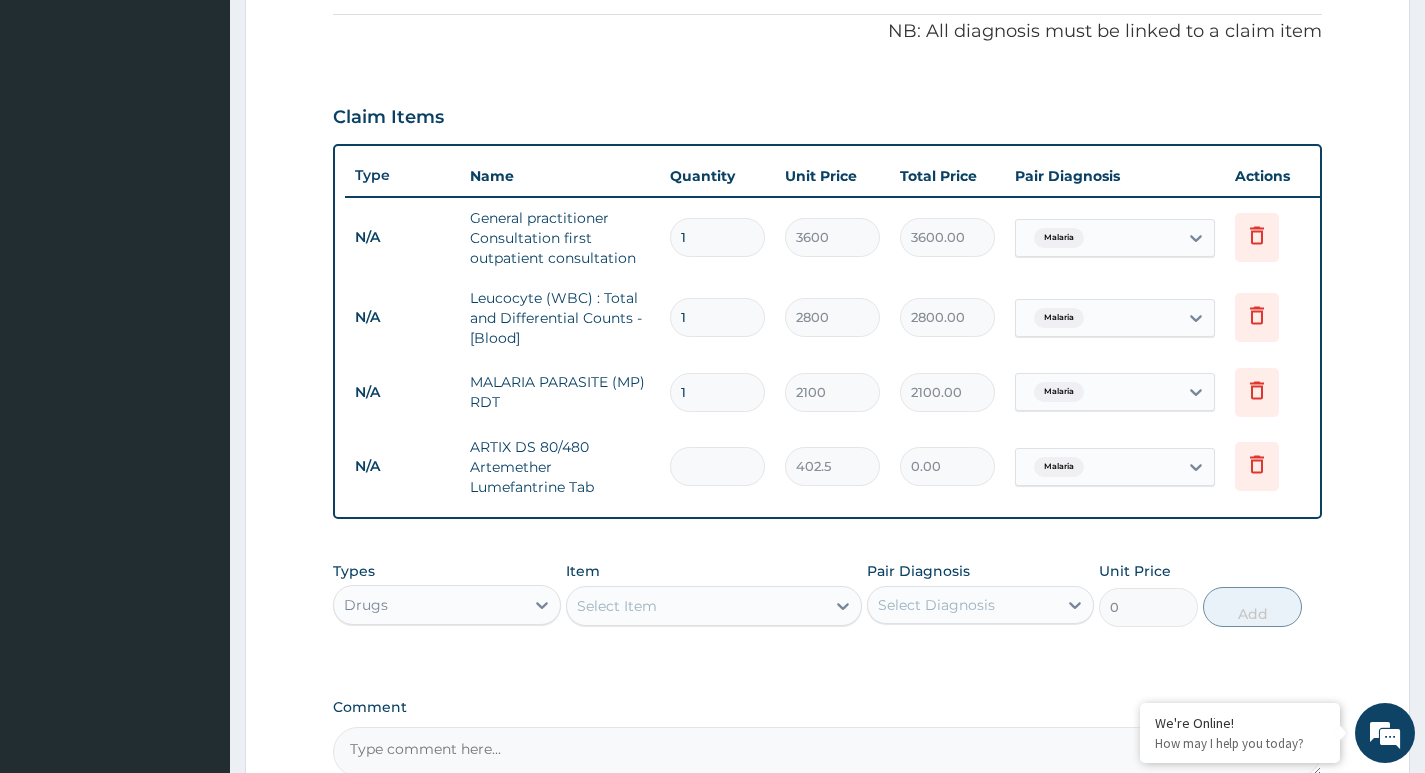 type on "6" 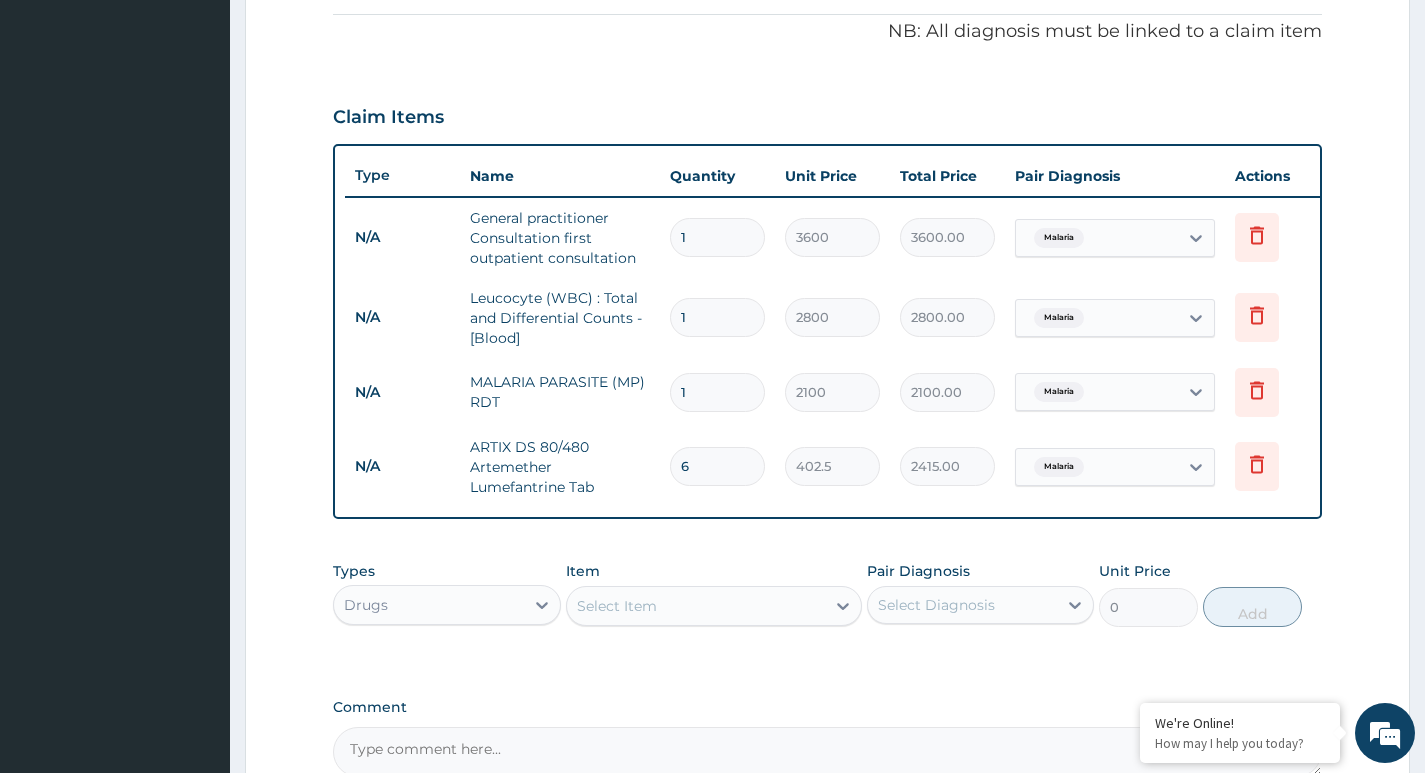 type on "6" 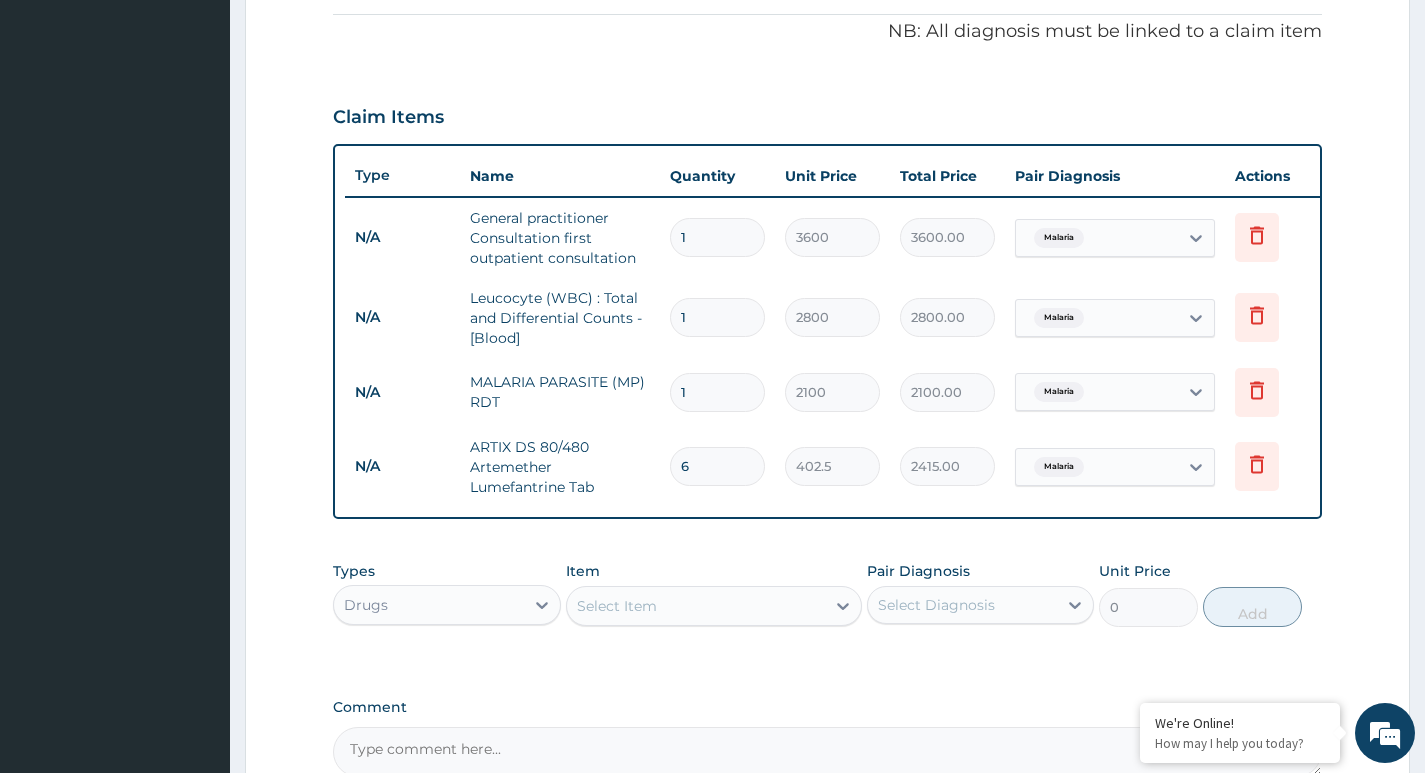 click on "Select Item" at bounding box center [696, 606] 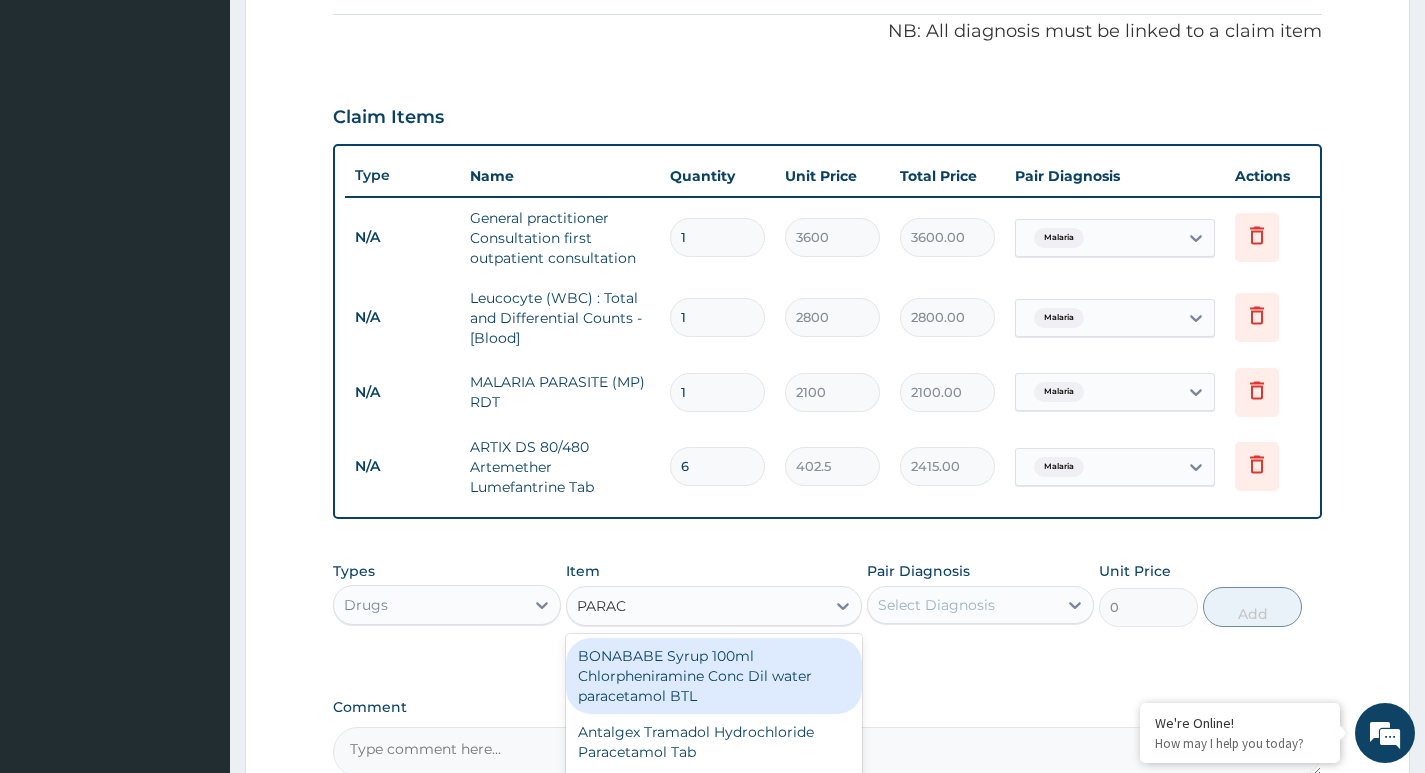type on "PARACE" 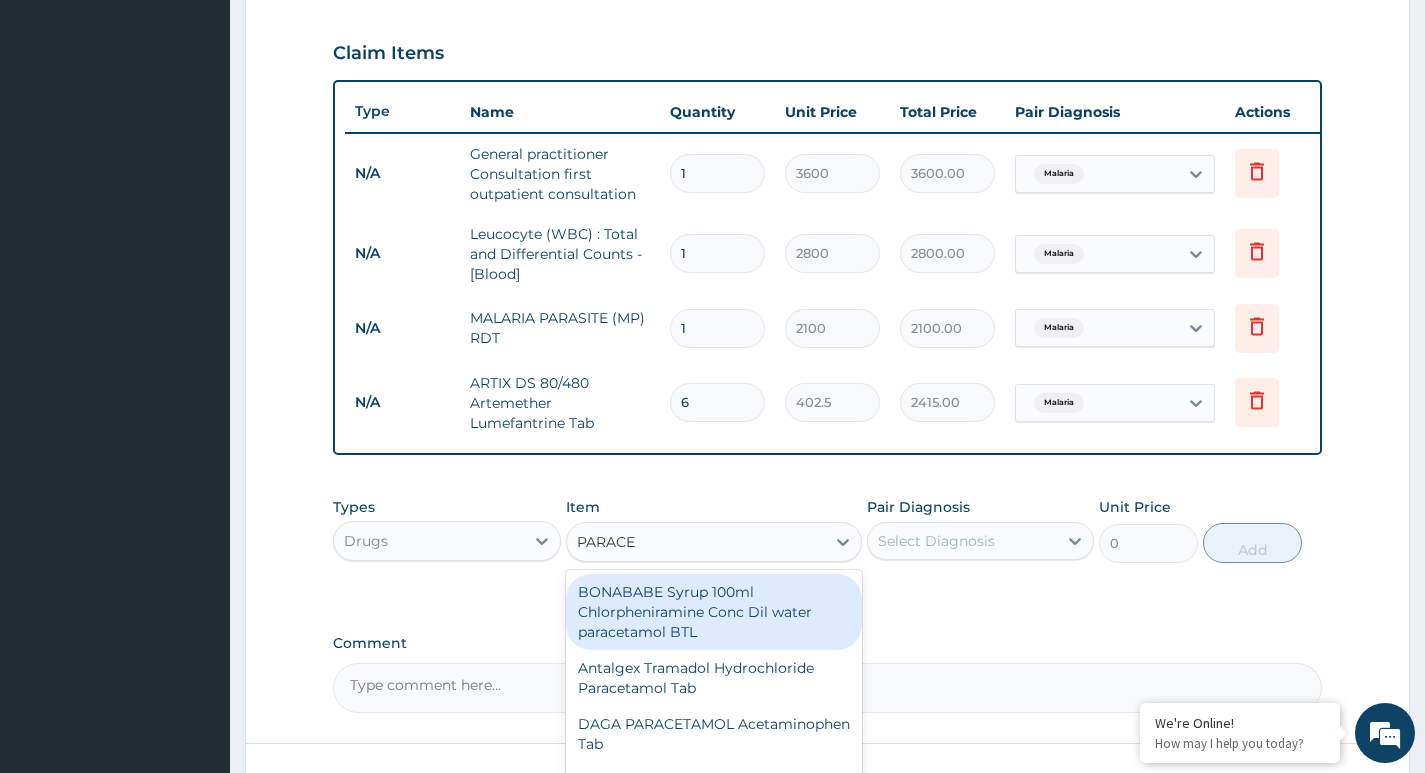 scroll, scrollTop: 800, scrollLeft: 0, axis: vertical 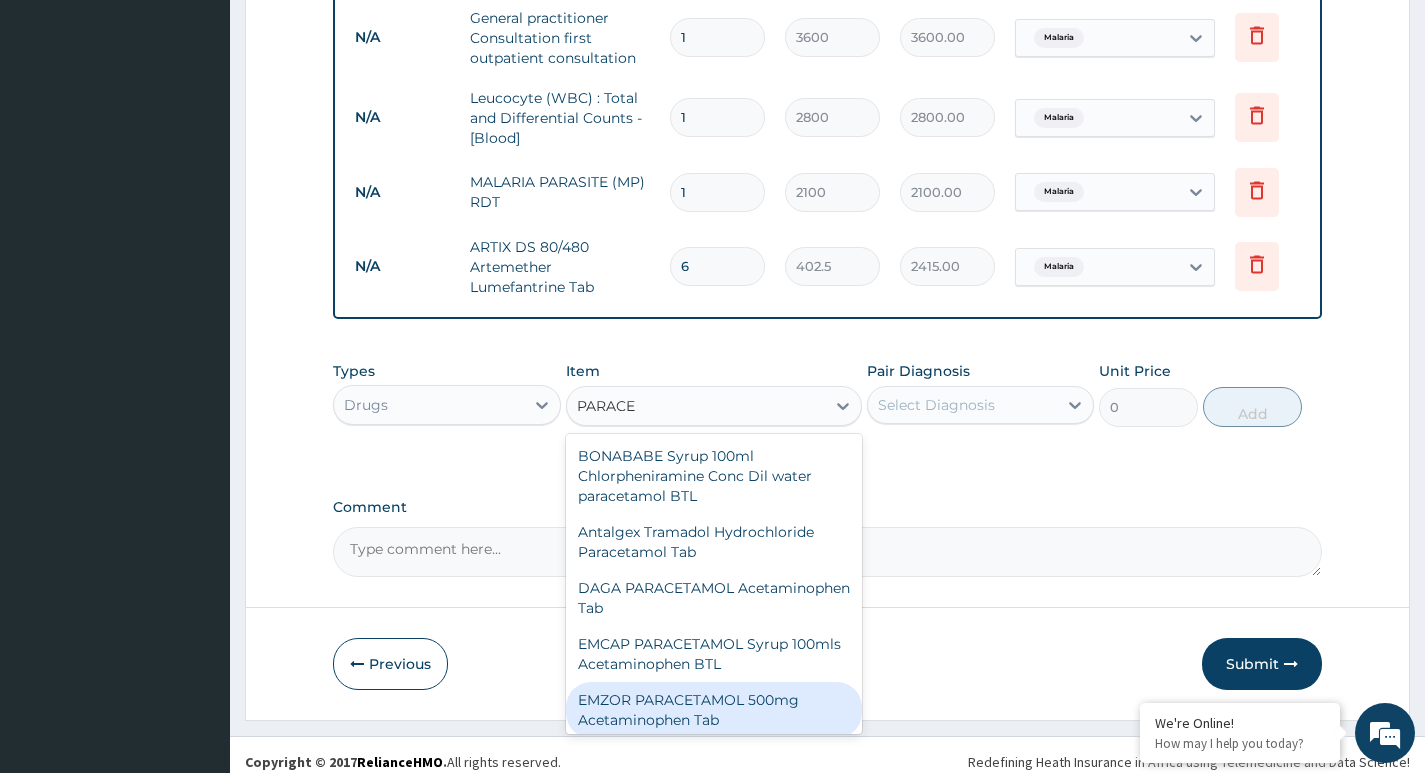 click on "EMZOR PARACETAMOL 500mg Acetaminophen Tab" at bounding box center (714, 710) 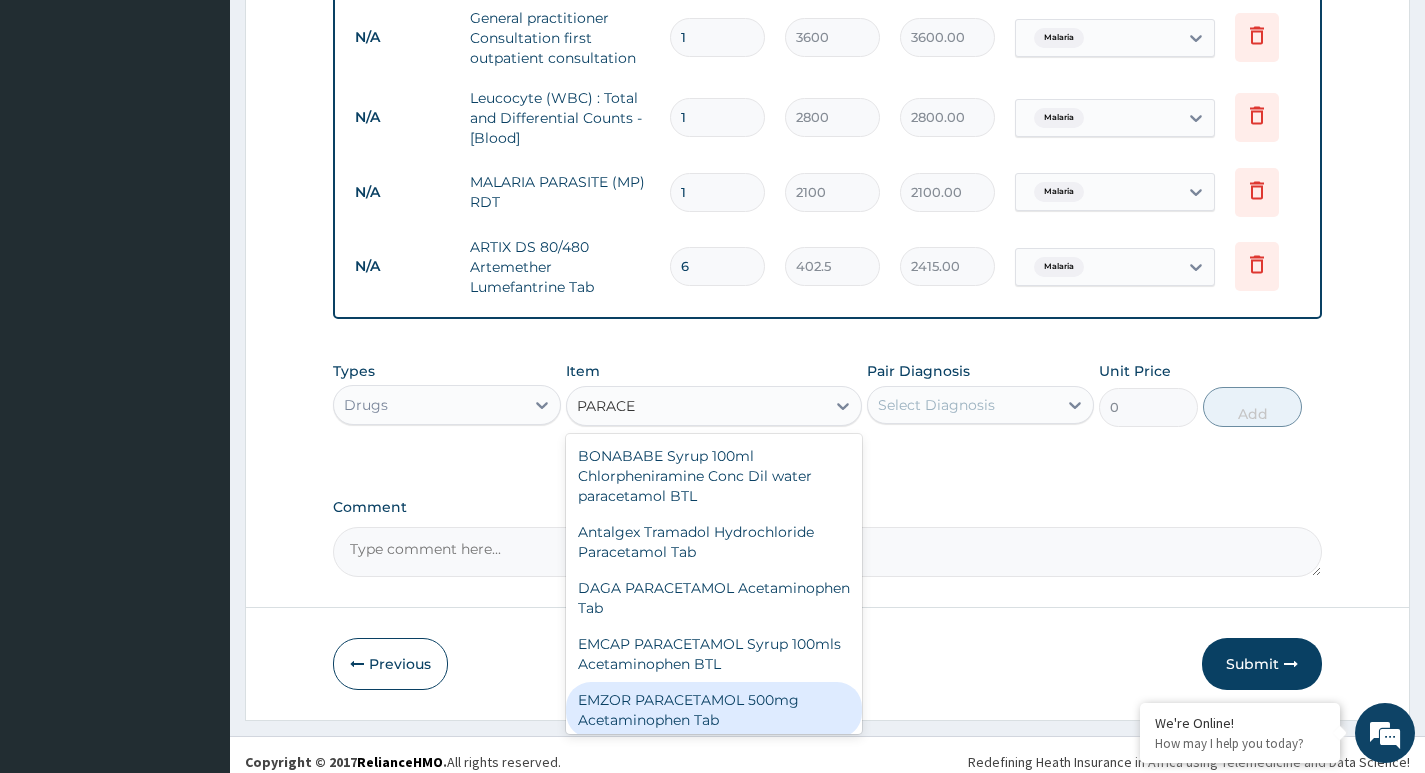 type 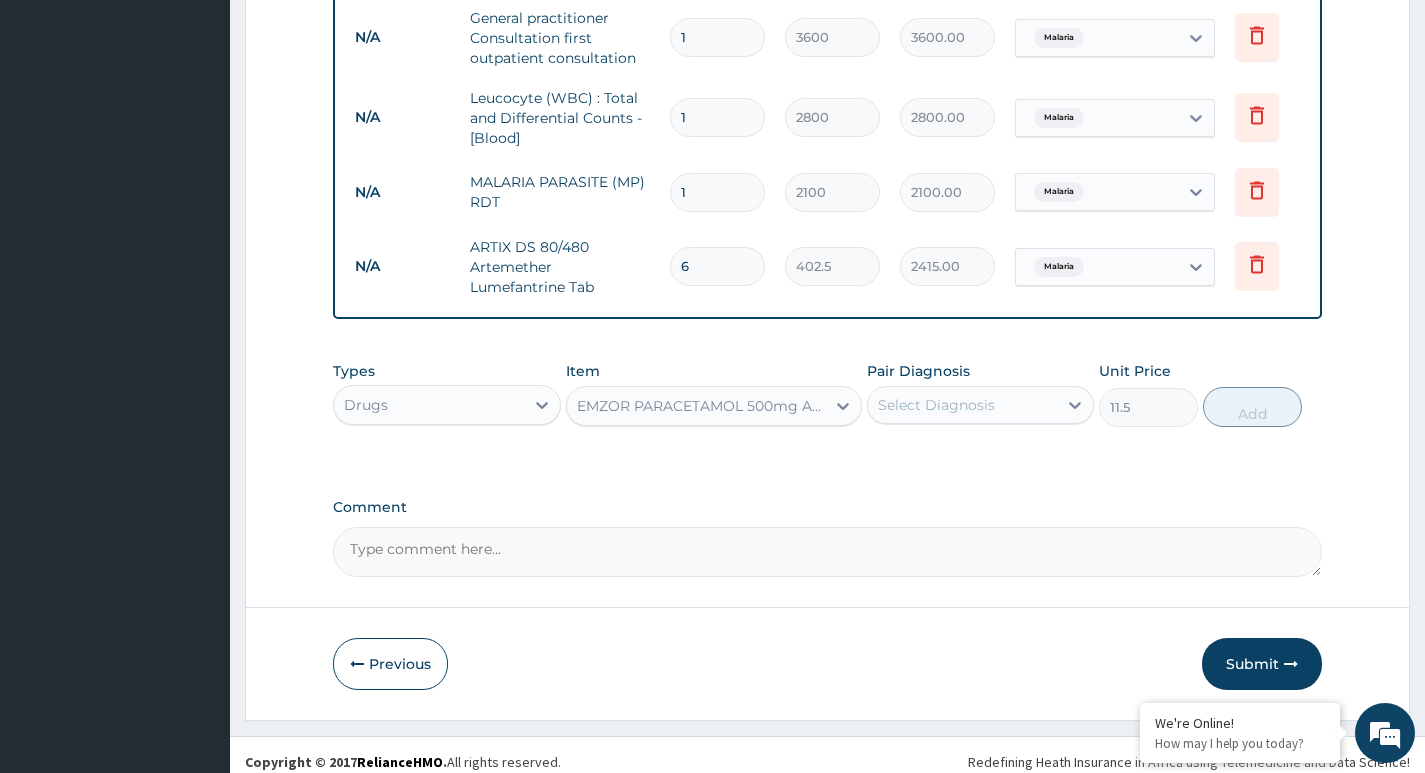 click on "Select Diagnosis" at bounding box center [936, 405] 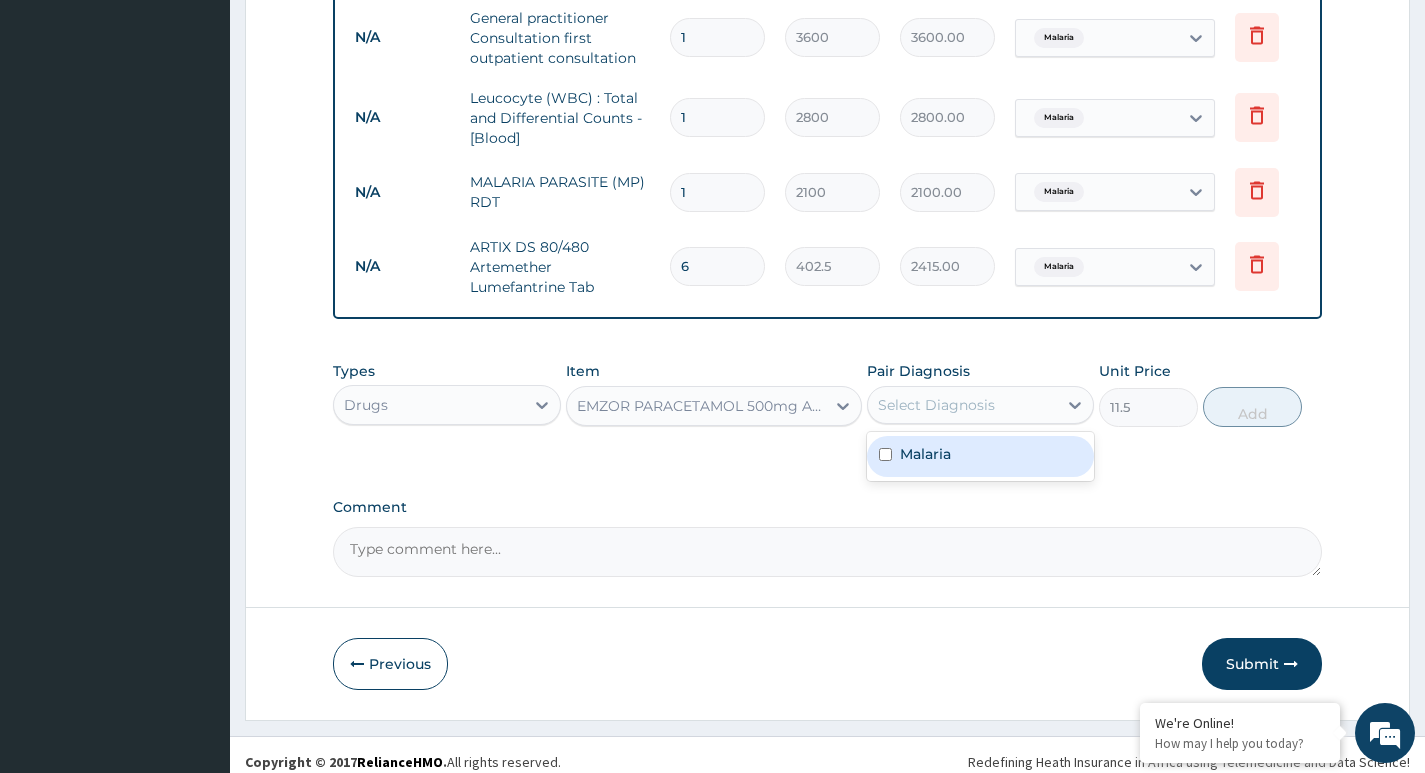 click at bounding box center [885, 454] 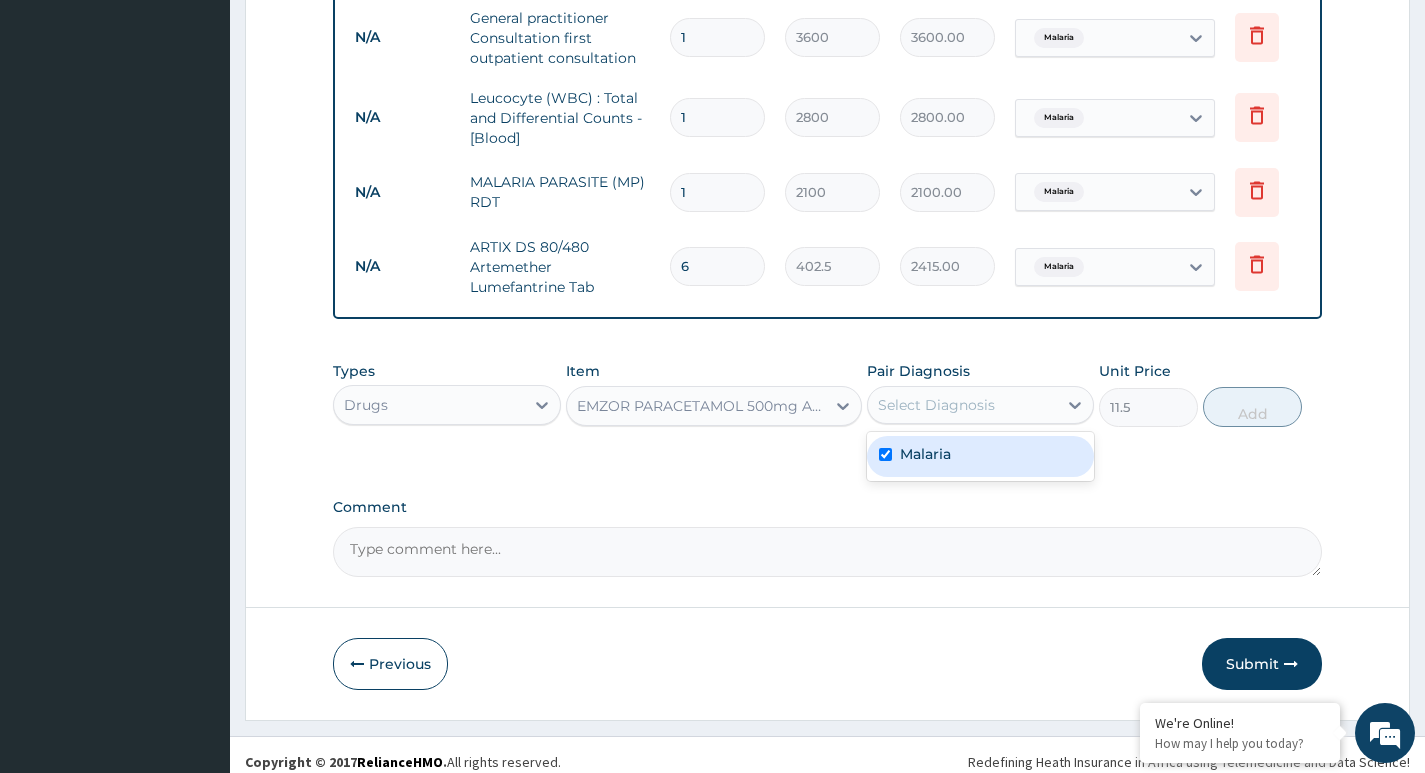 checkbox on "true" 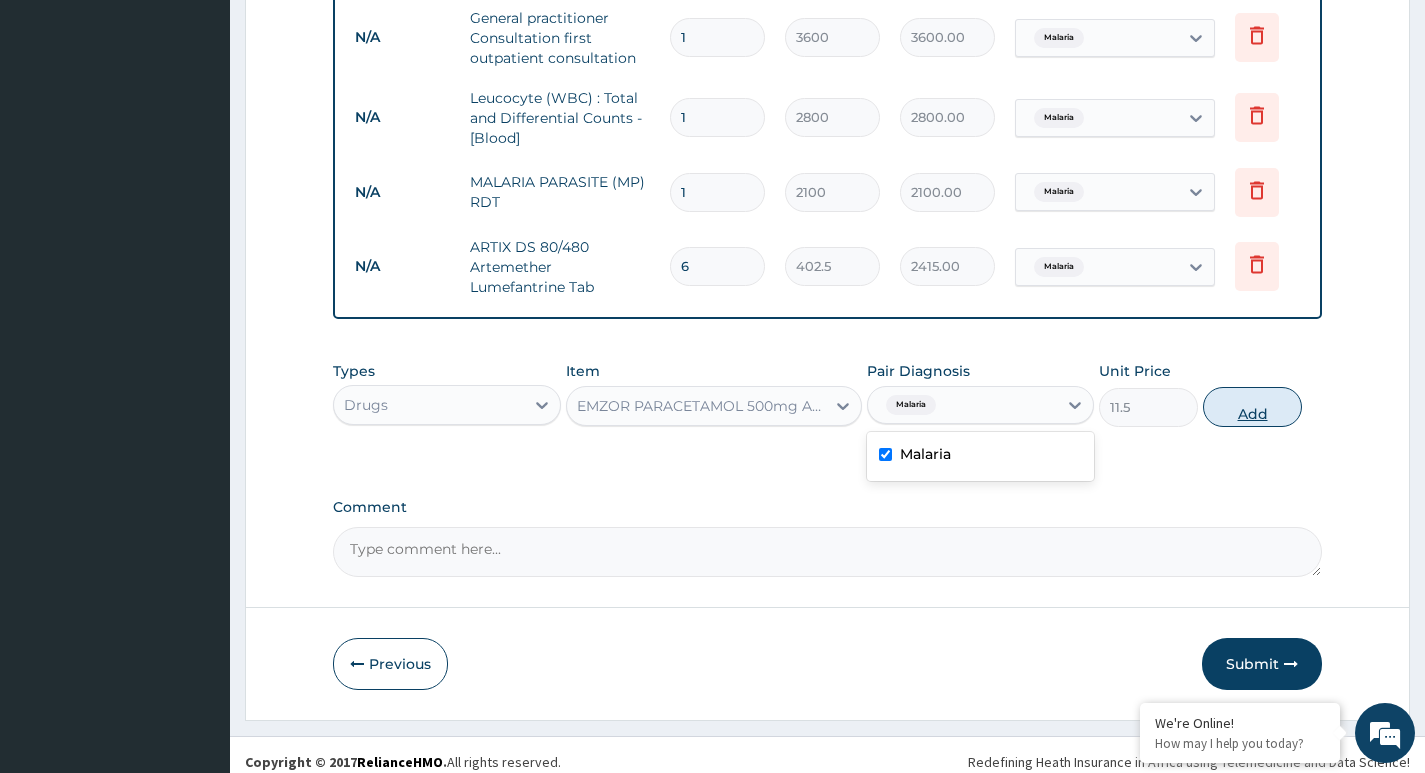 click on "Add" at bounding box center [1252, 407] 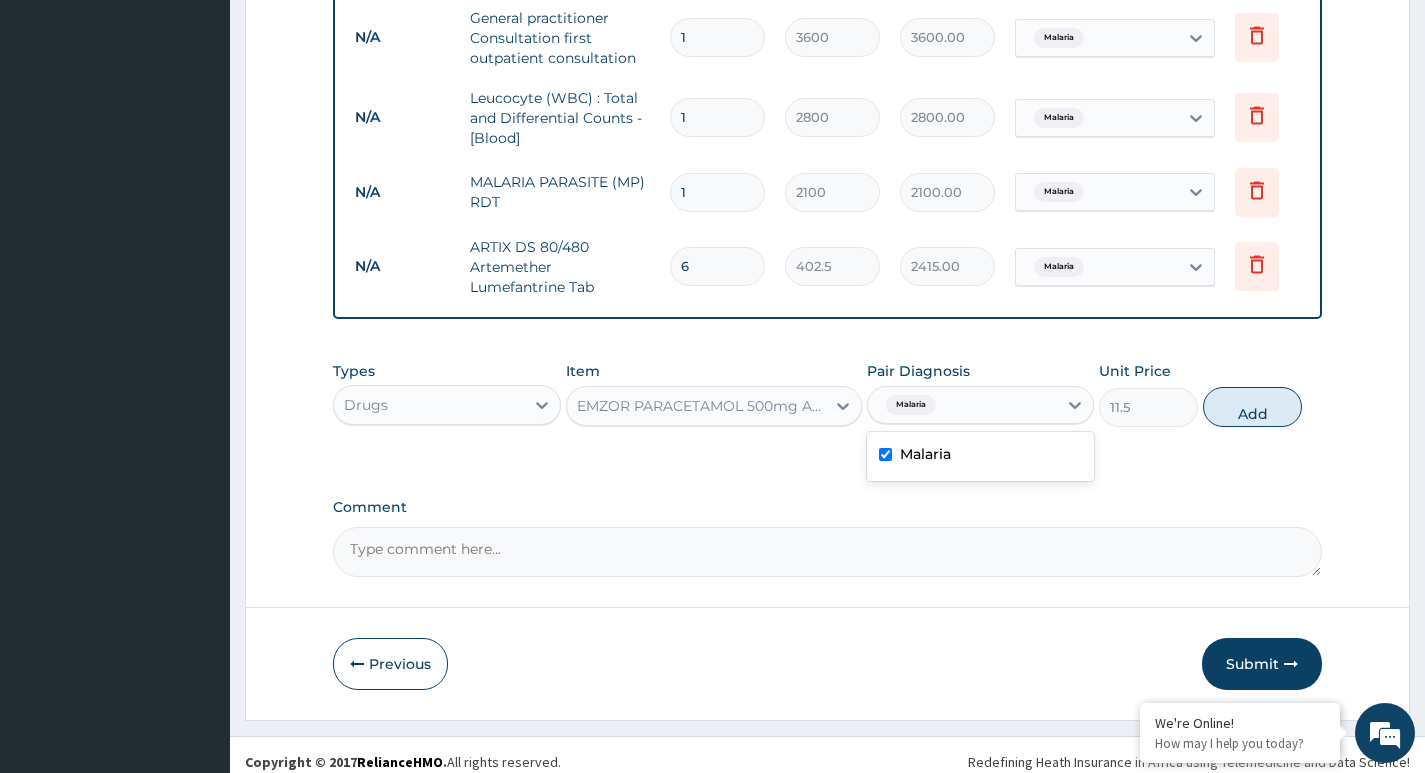 type on "0" 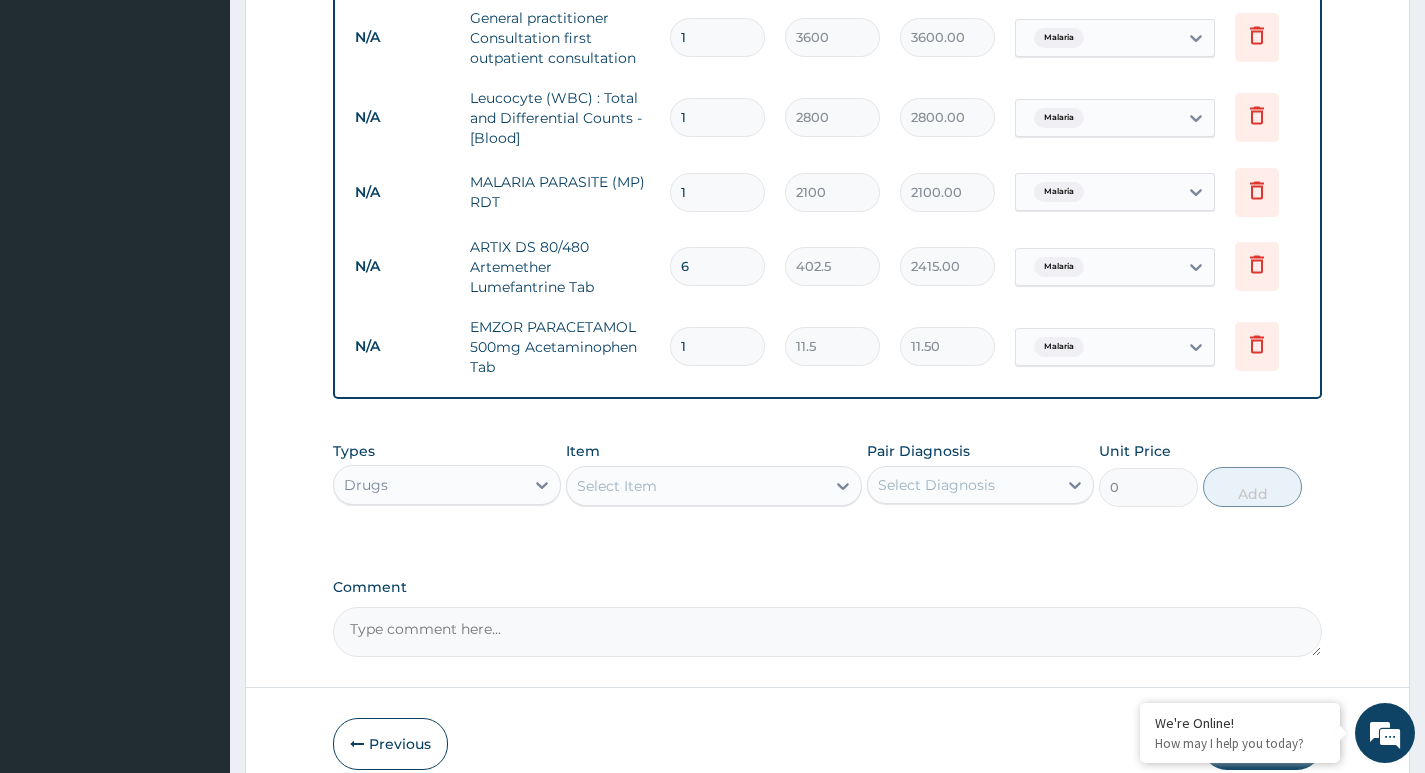 type on "18" 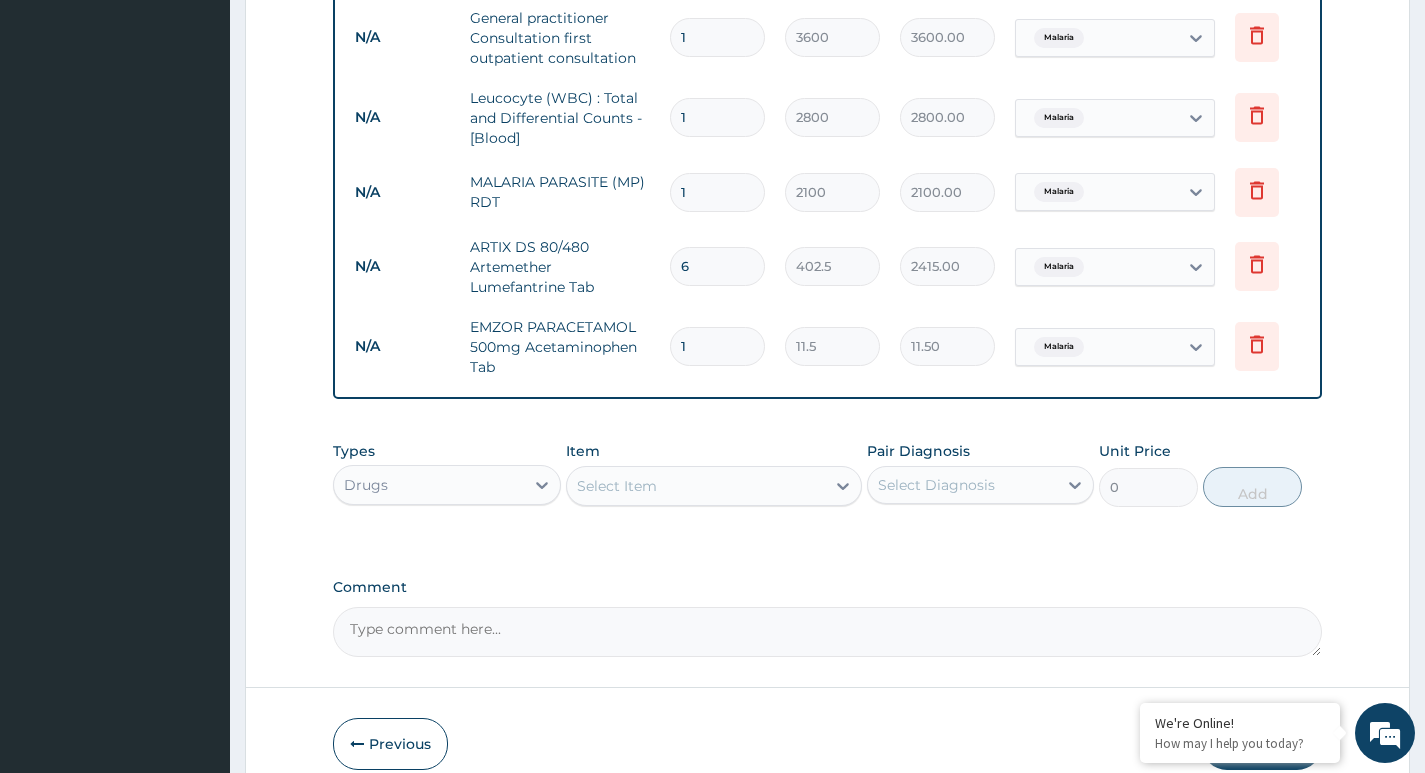 type on "207.00" 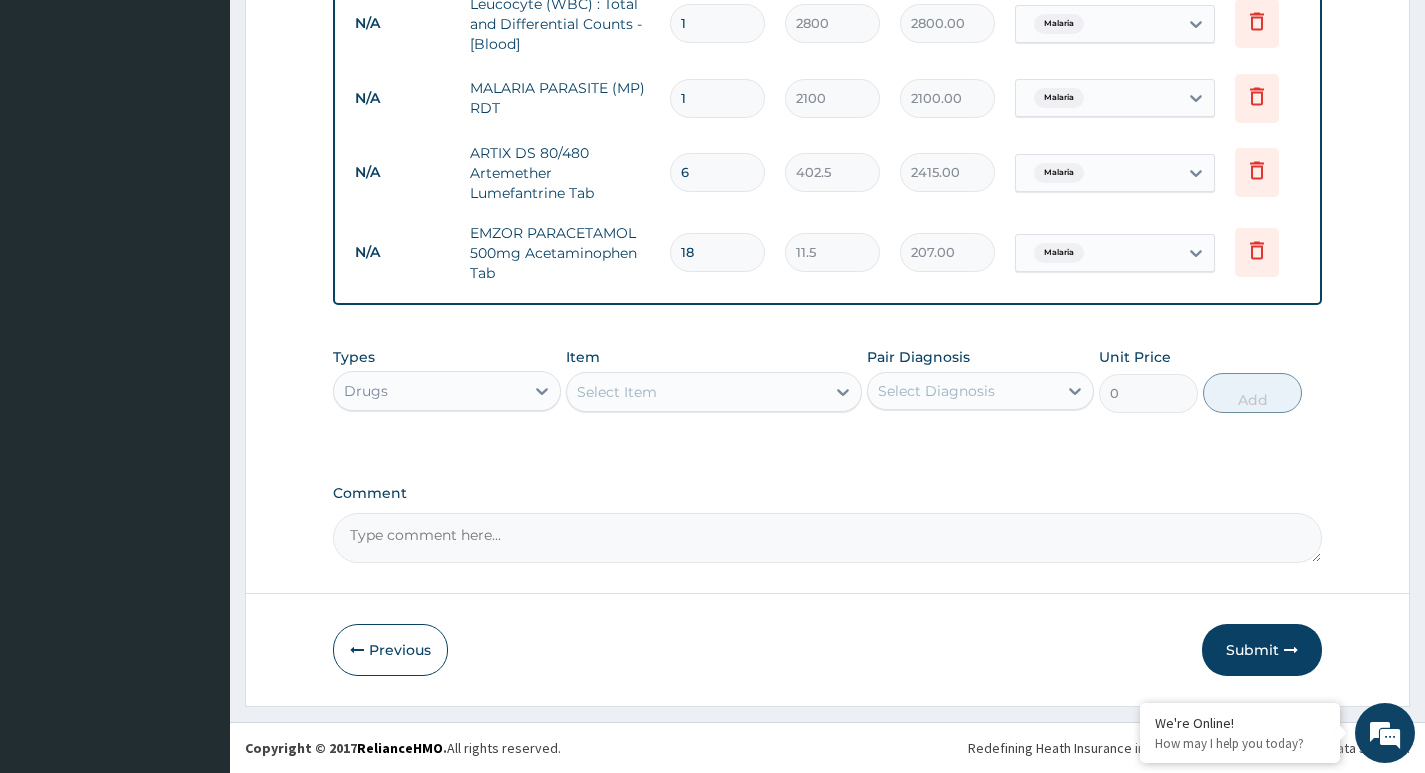scroll, scrollTop: 909, scrollLeft: 0, axis: vertical 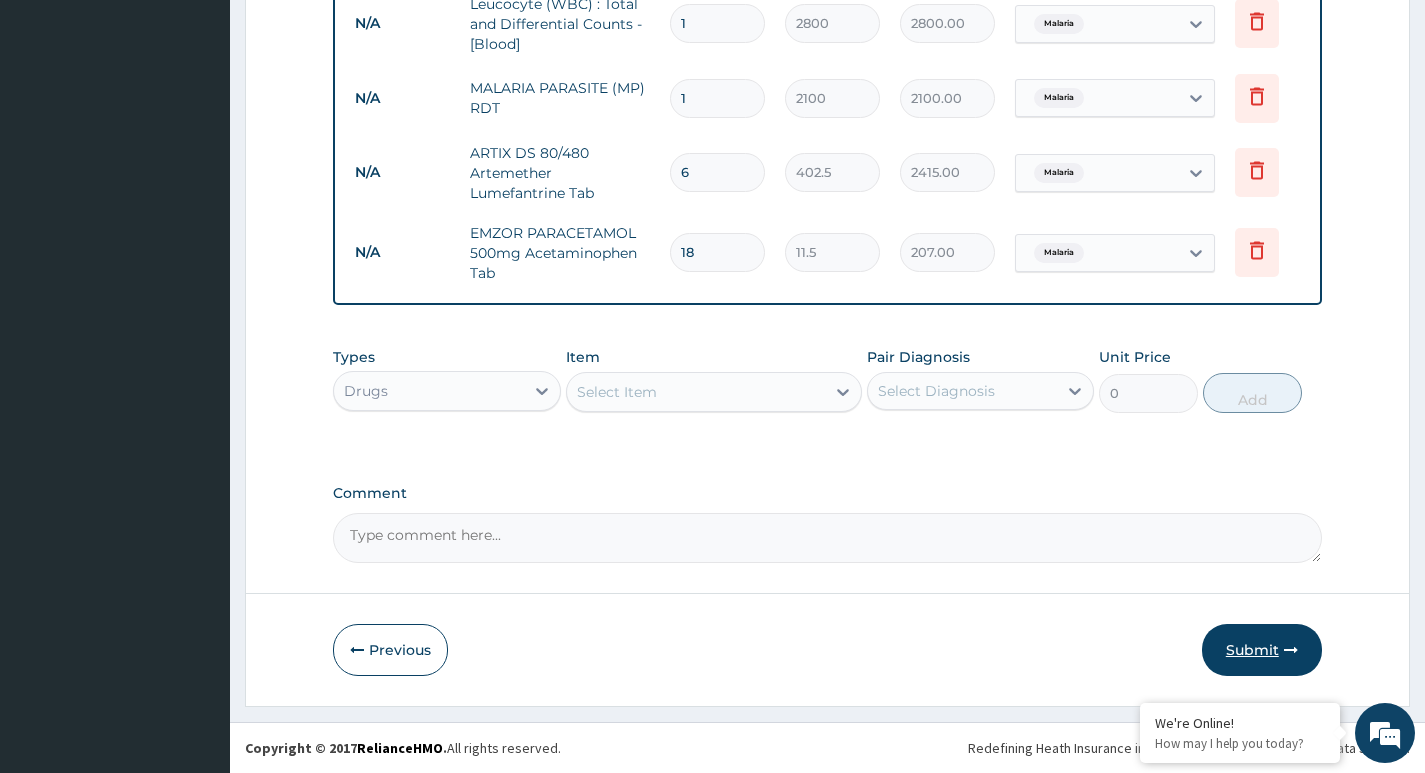 type on "18" 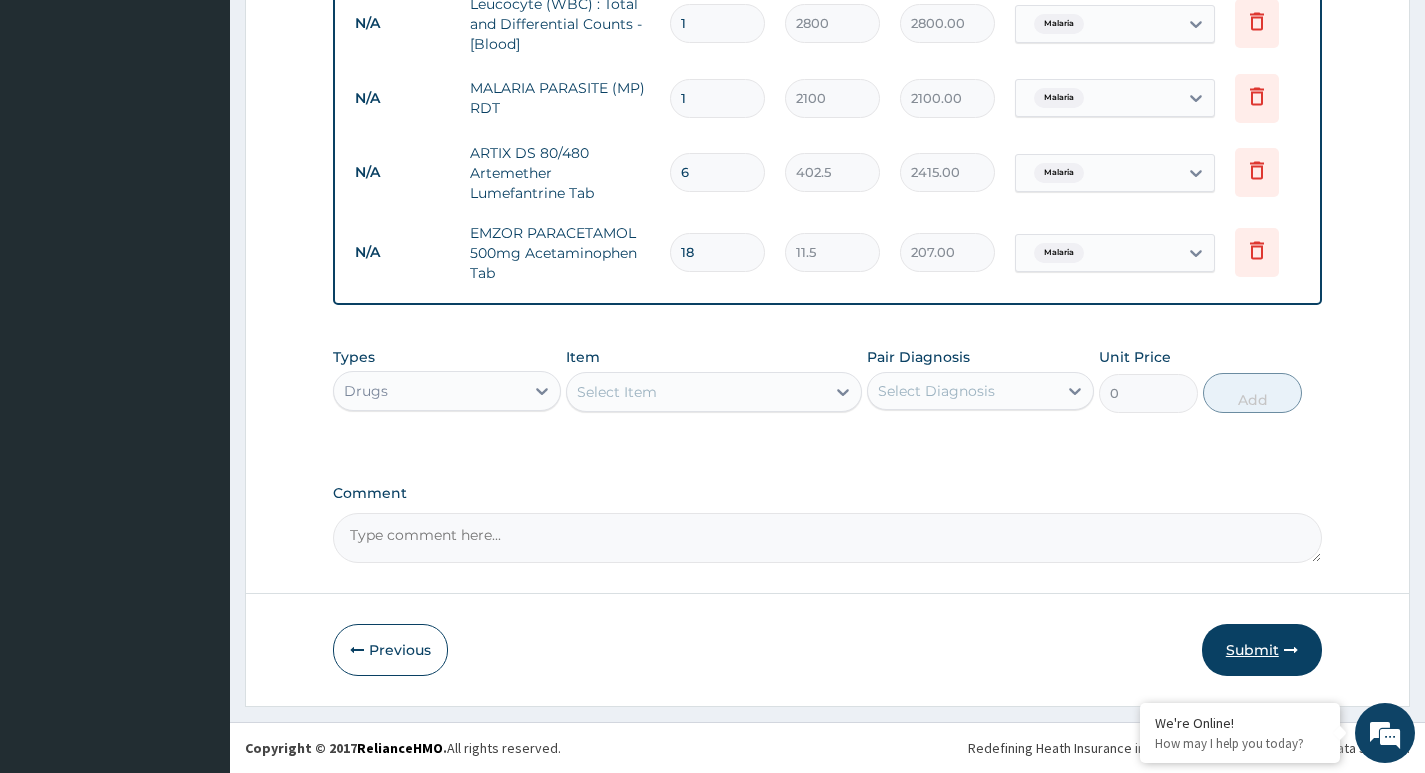 click on "Submit" at bounding box center (1262, 650) 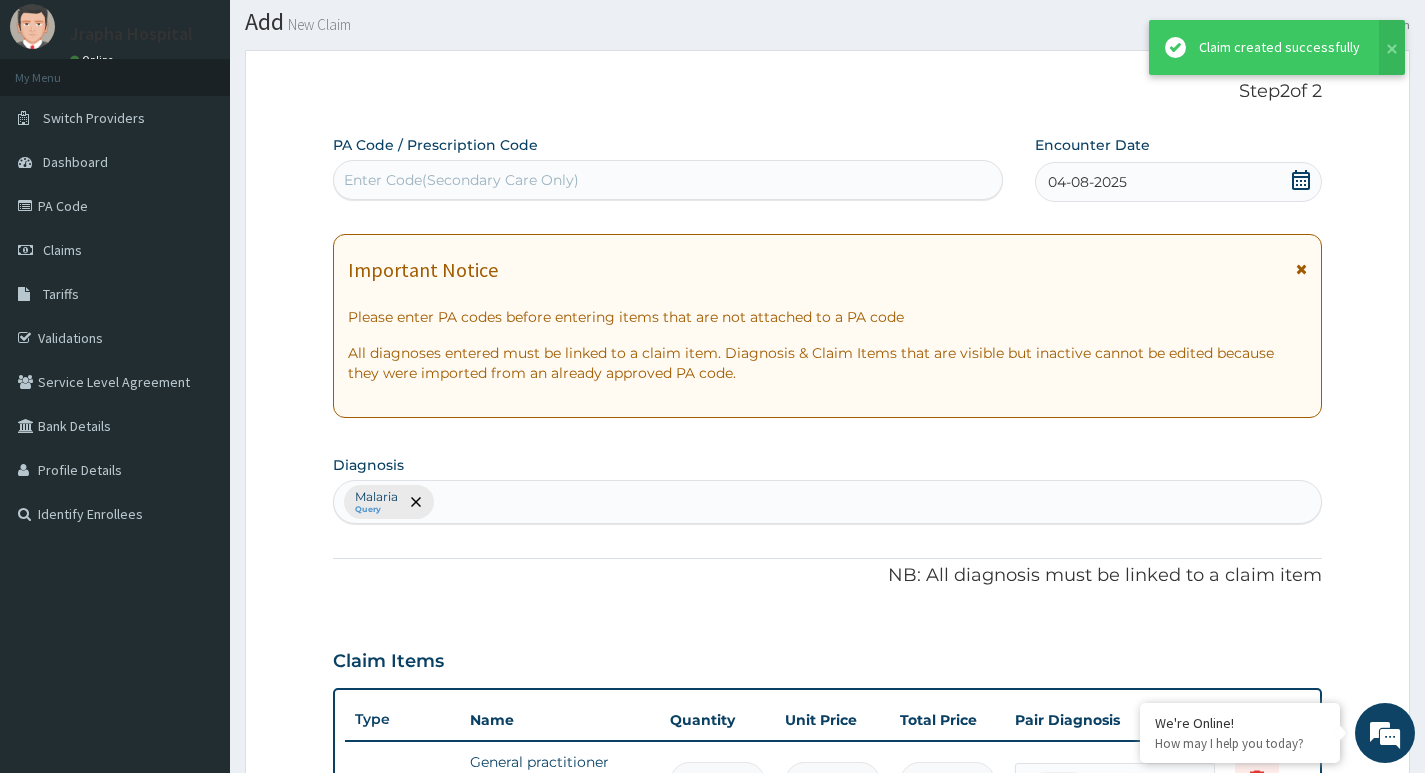 scroll, scrollTop: 909, scrollLeft: 0, axis: vertical 